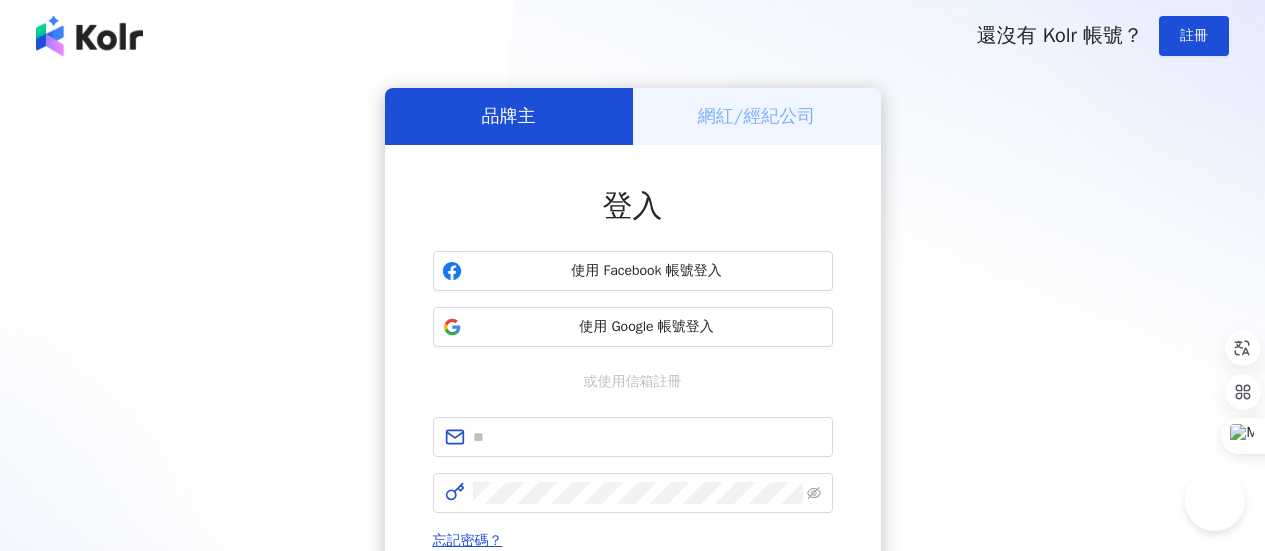 scroll, scrollTop: 0, scrollLeft: 0, axis: both 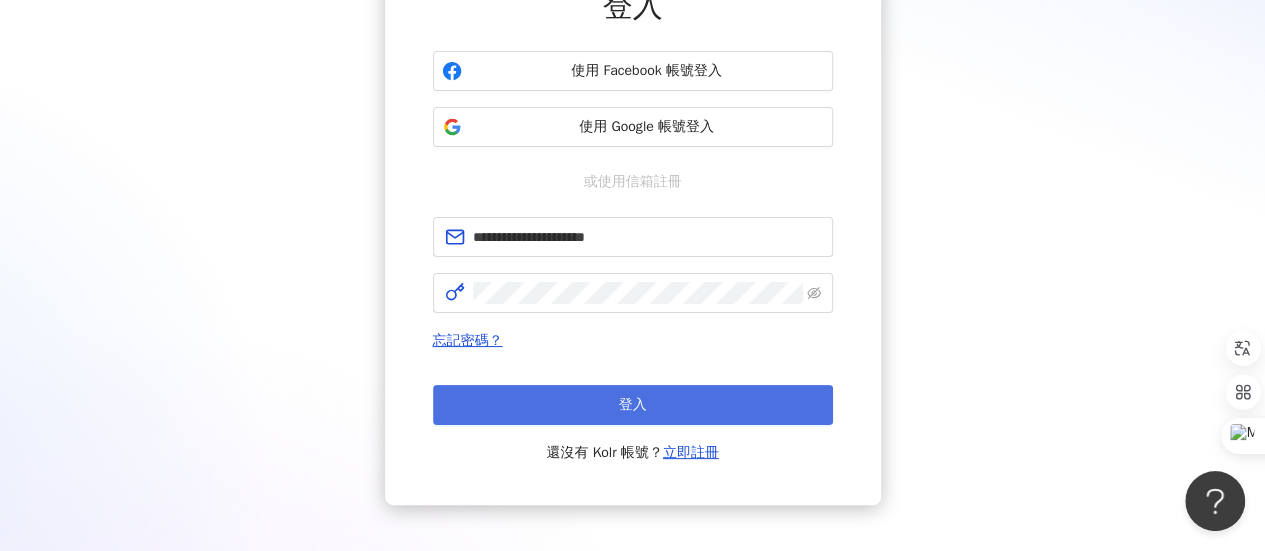 click on "登入" at bounding box center [633, 405] 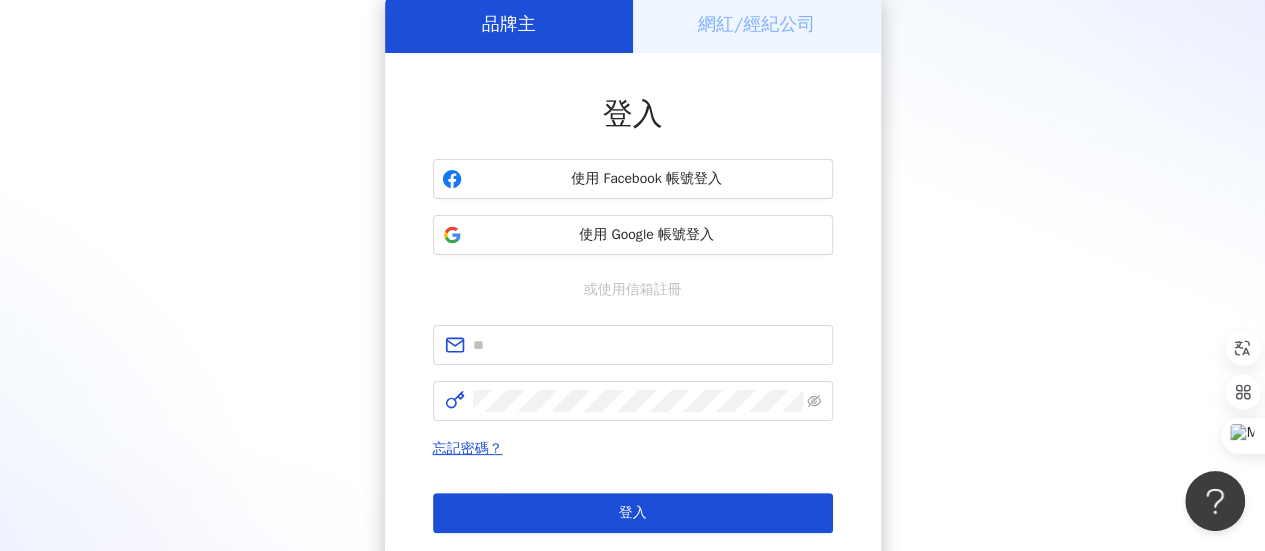 scroll, scrollTop: 200, scrollLeft: 0, axis: vertical 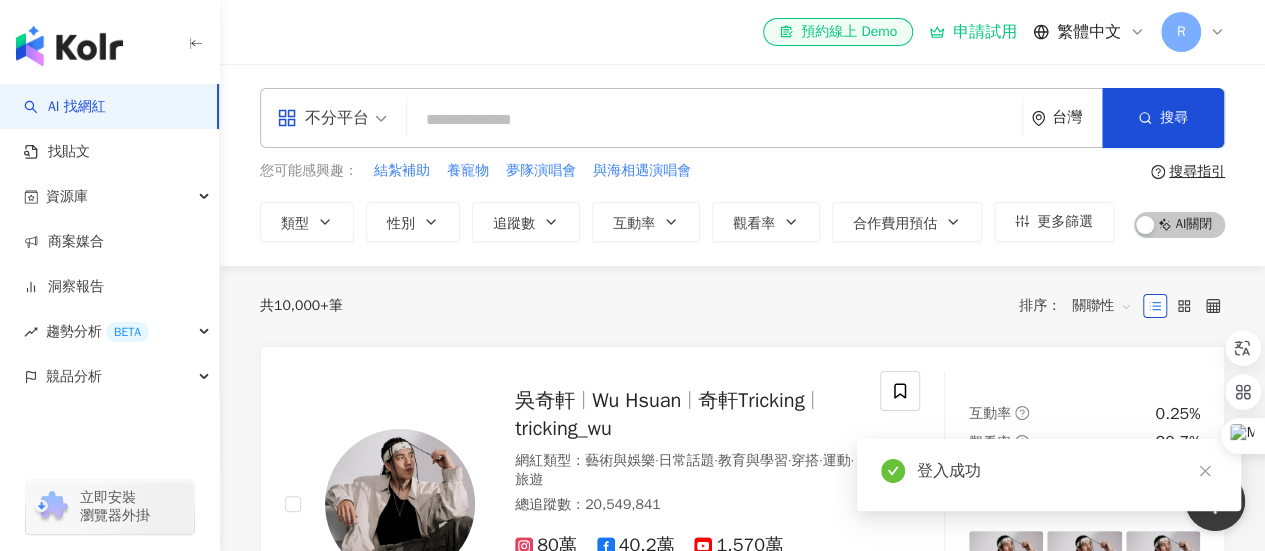 click at bounding box center [714, 120] 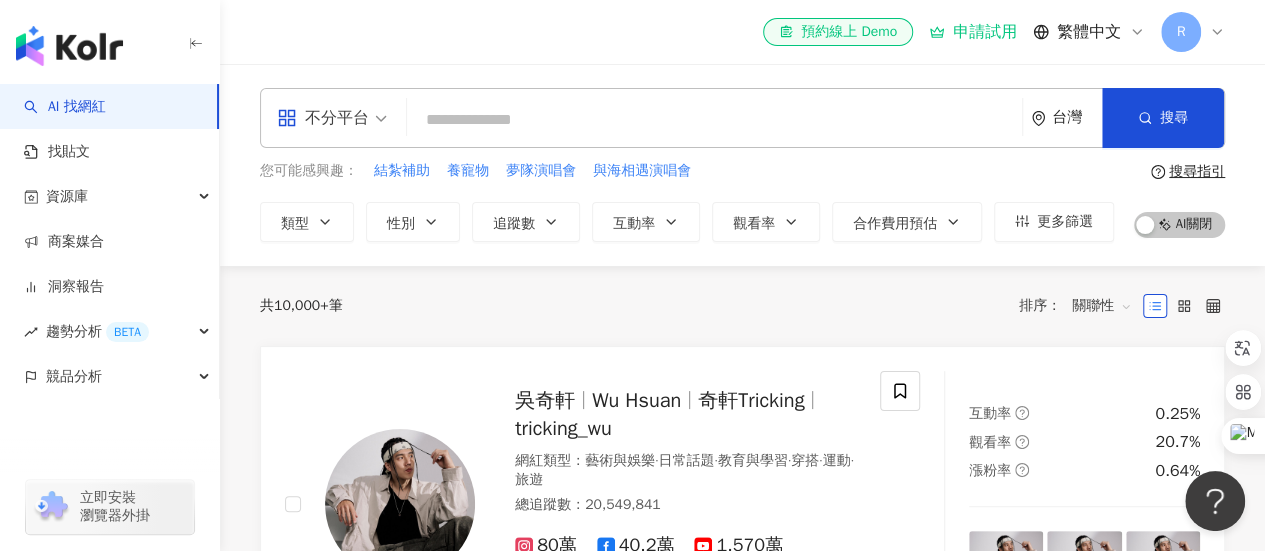paste on "**********" 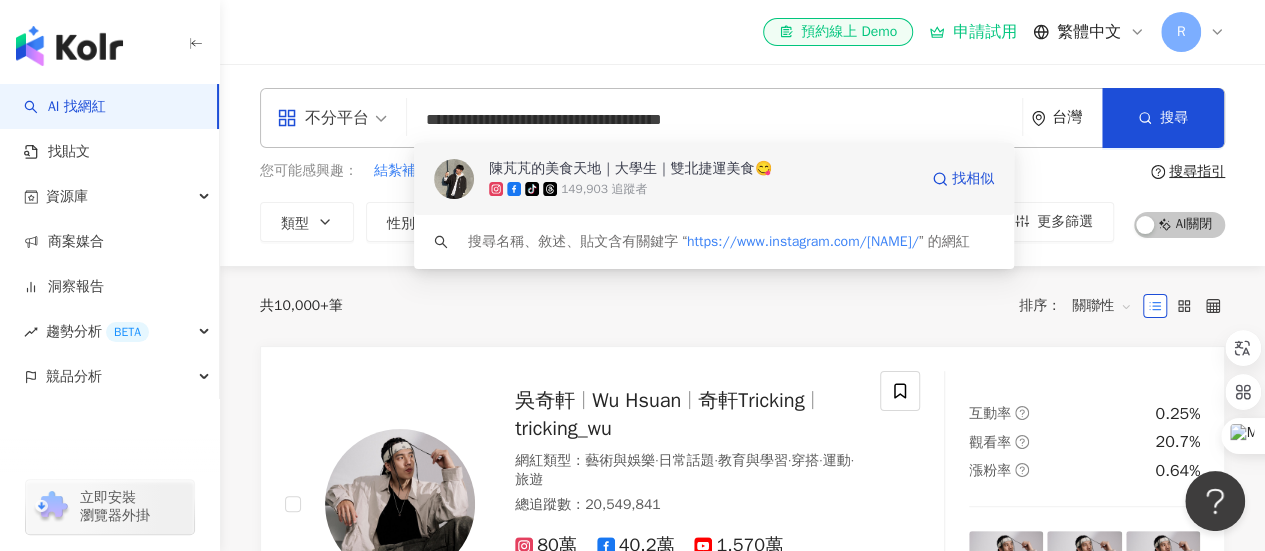 click on "陳芃芃的美食天地｜大學生｜雙北捷運美食😋" at bounding box center [630, 169] 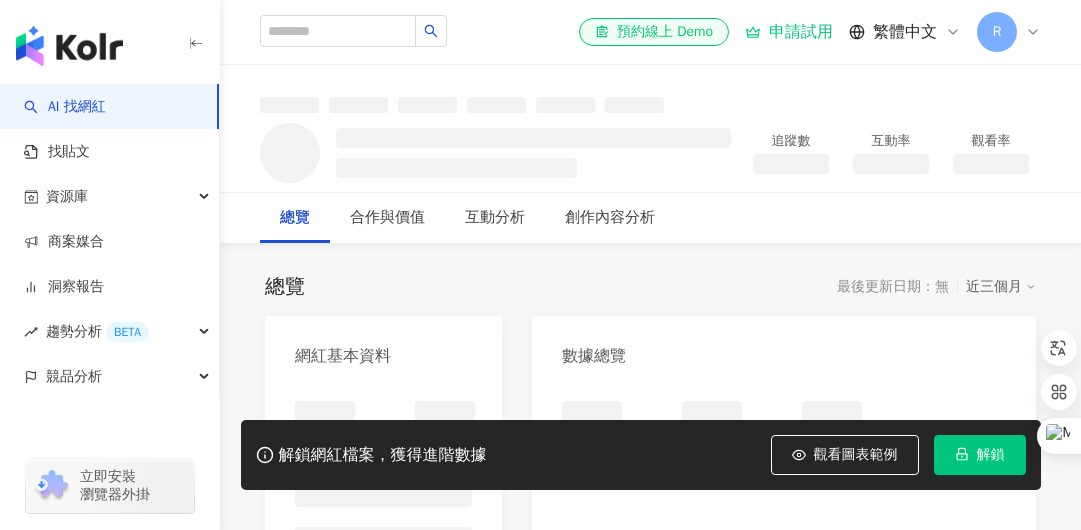 scroll, scrollTop: 0, scrollLeft: 0, axis: both 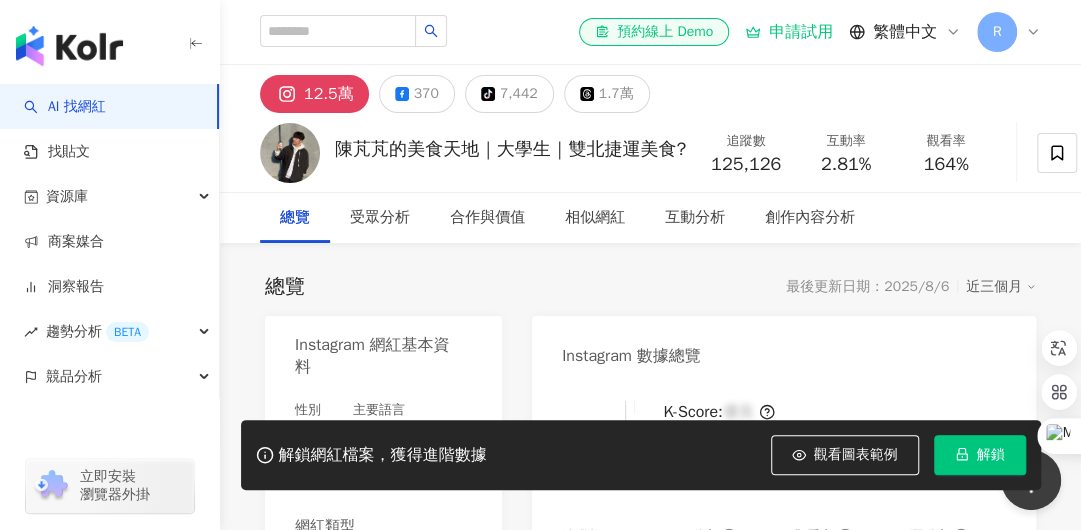 click on "追蹤數 [NUMBER] 互動率 2.81% 觀看率 164%" at bounding box center (846, 152) 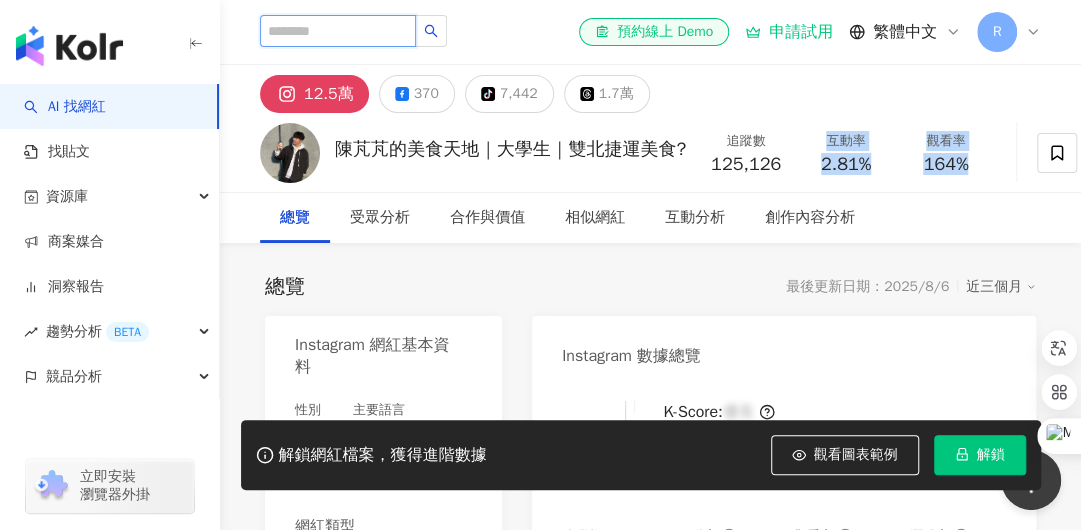 click at bounding box center (338, 31) 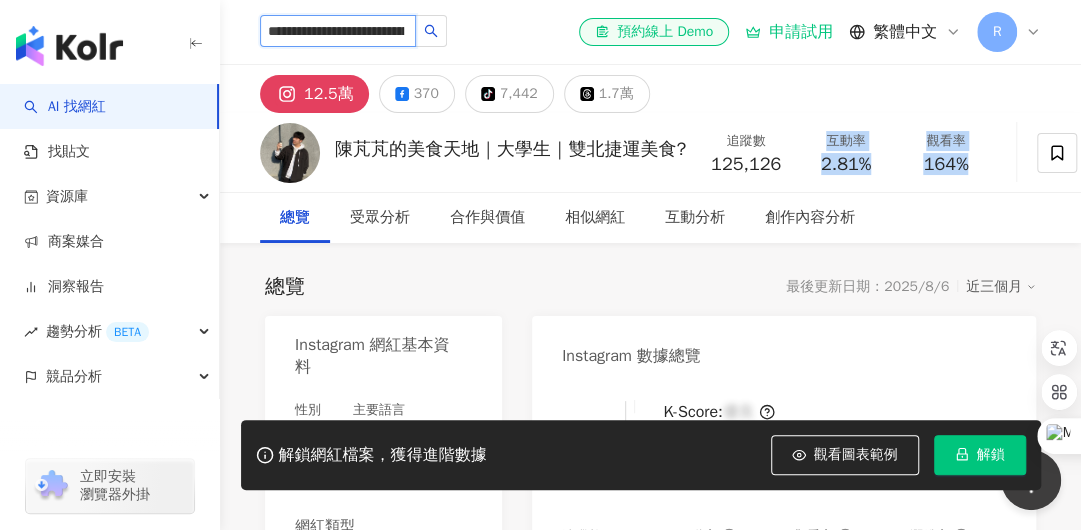 scroll, scrollTop: 0, scrollLeft: 78, axis: horizontal 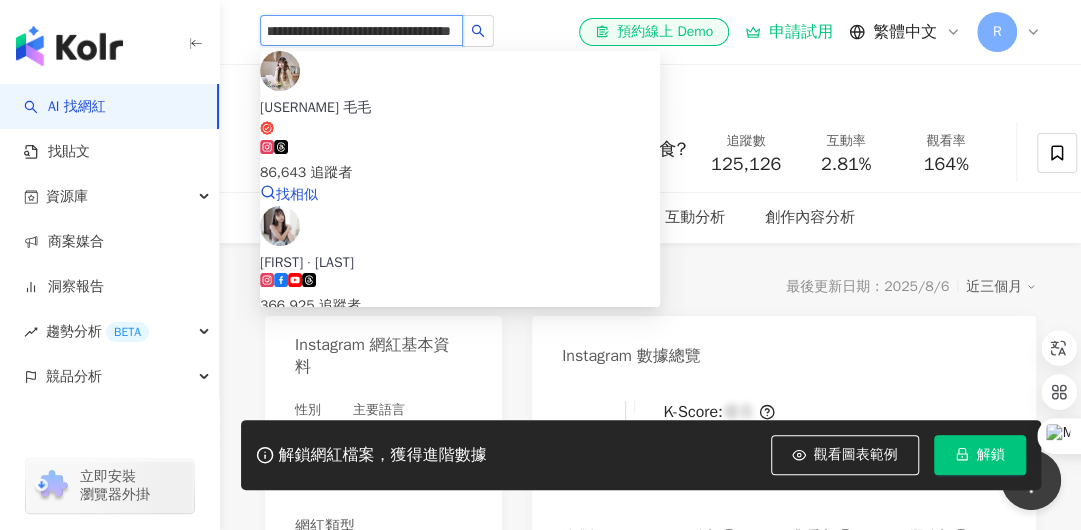 click on "Doris 毛毛 86,643   追蹤者" at bounding box center (460, 141) 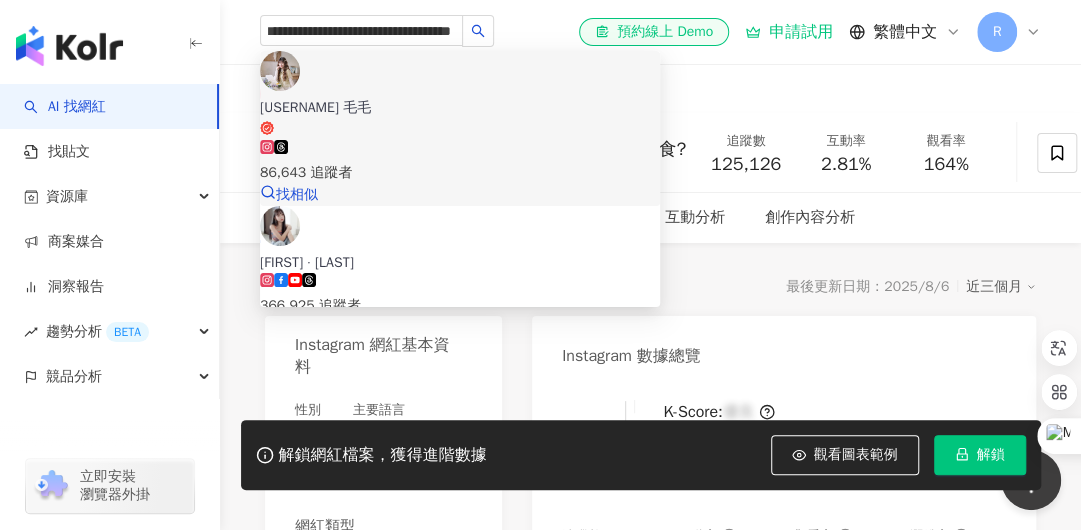 type 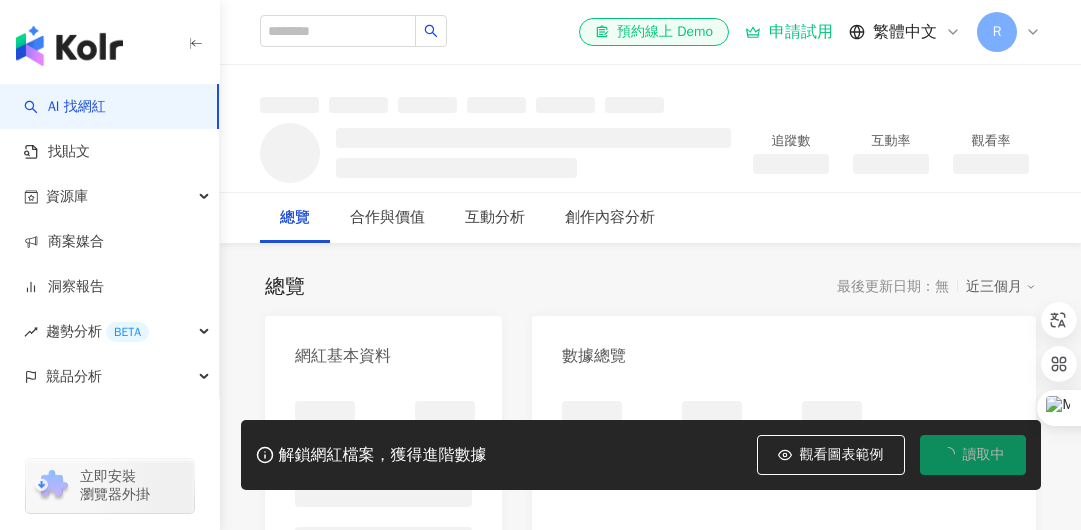 scroll, scrollTop: 0, scrollLeft: 0, axis: both 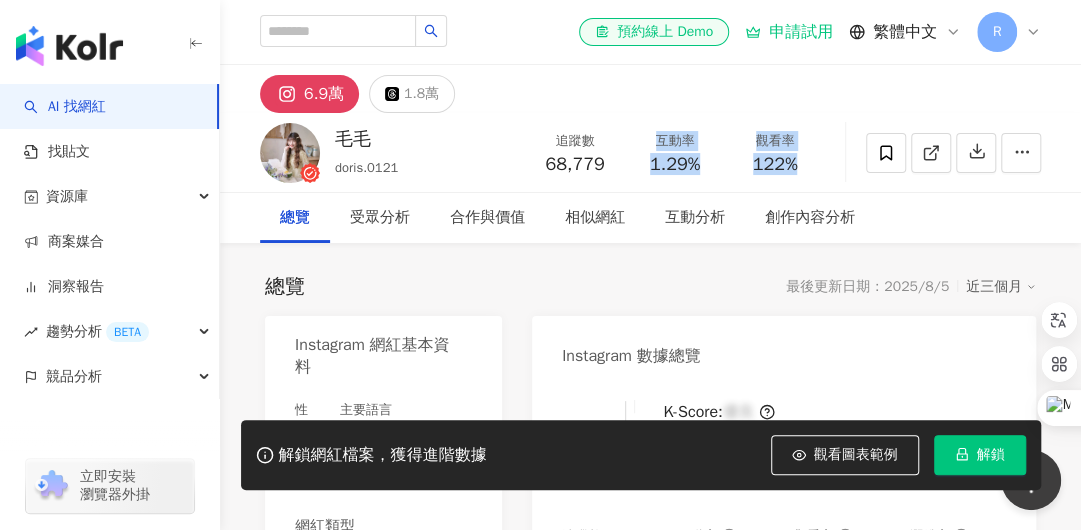 drag, startPoint x: 805, startPoint y: 163, endPoint x: 648, endPoint y: 143, distance: 158.26875 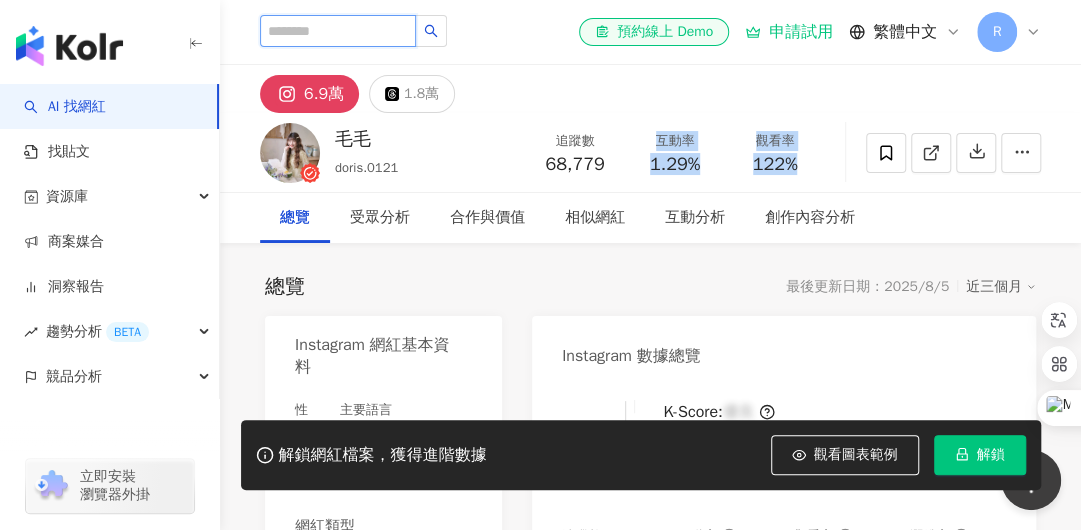 click at bounding box center (338, 31) 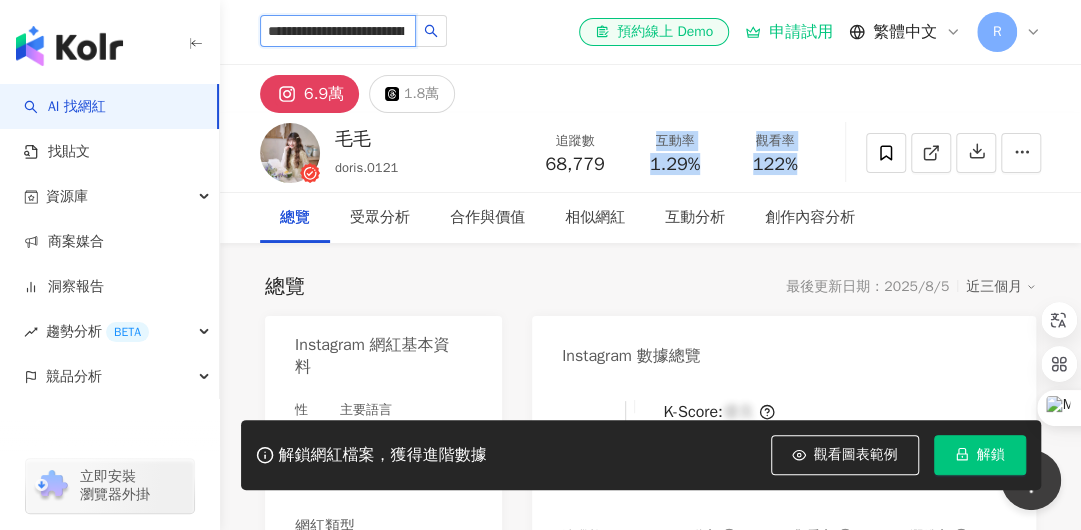 type on "**********" 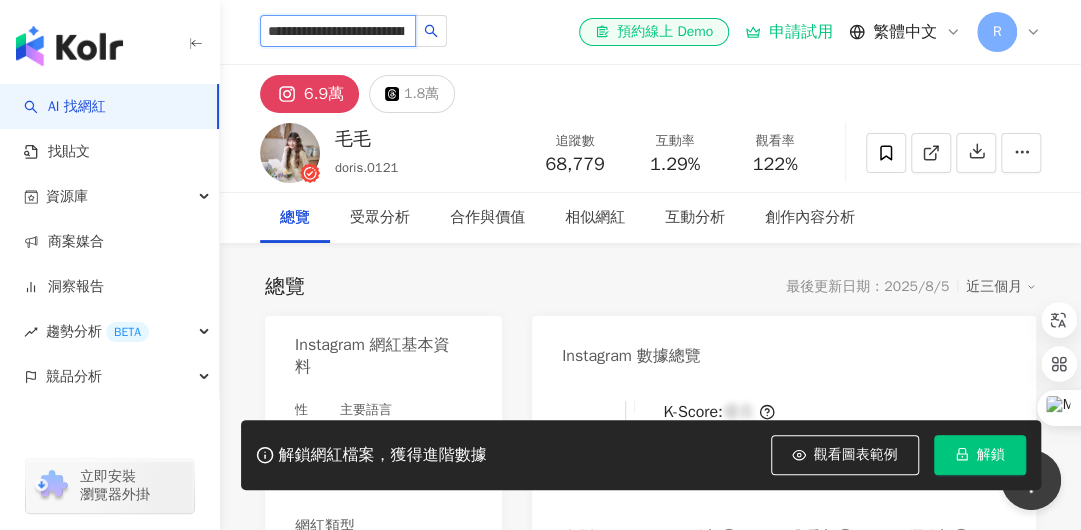 scroll, scrollTop: 0, scrollLeft: 106, axis: horizontal 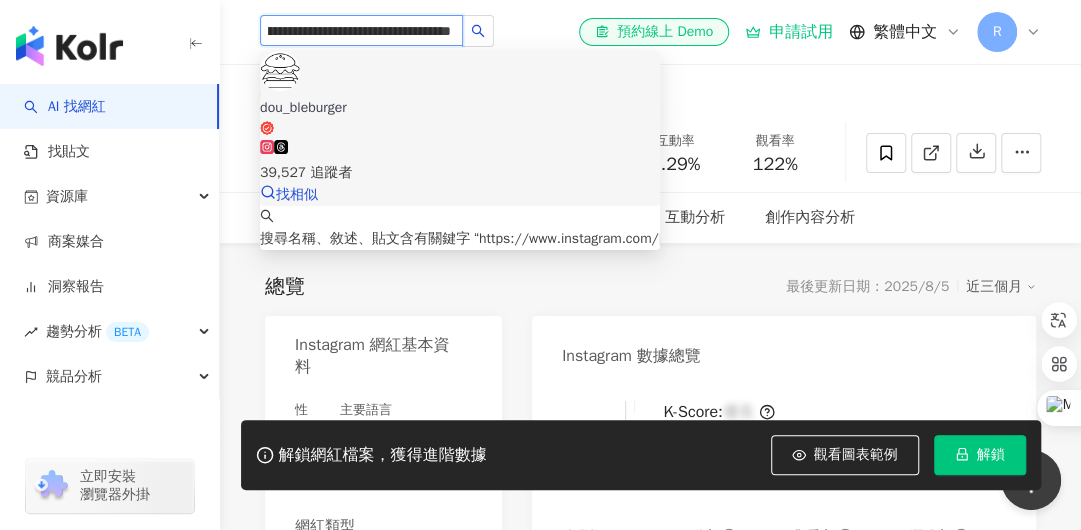 click on "39,527   追蹤者" at bounding box center [460, 162] 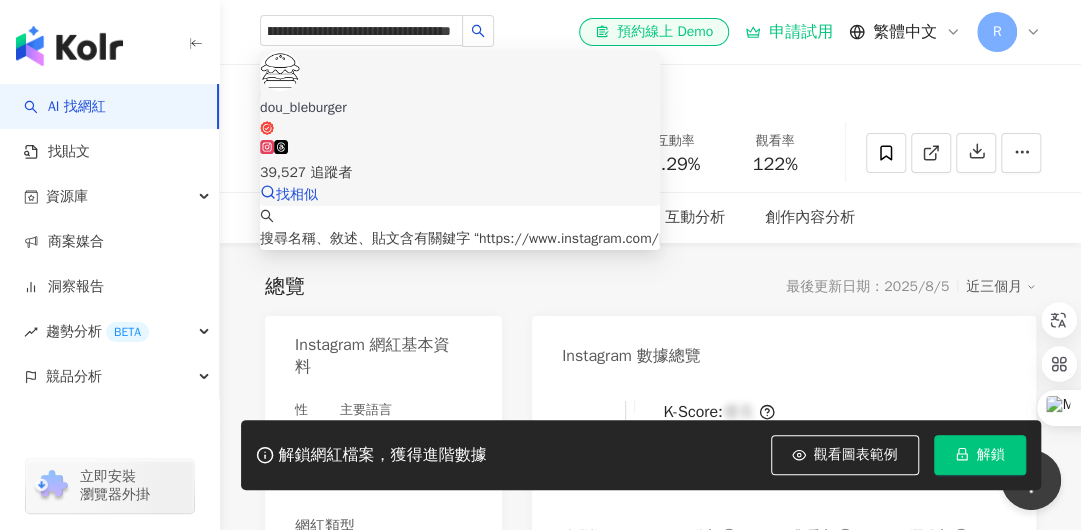 type 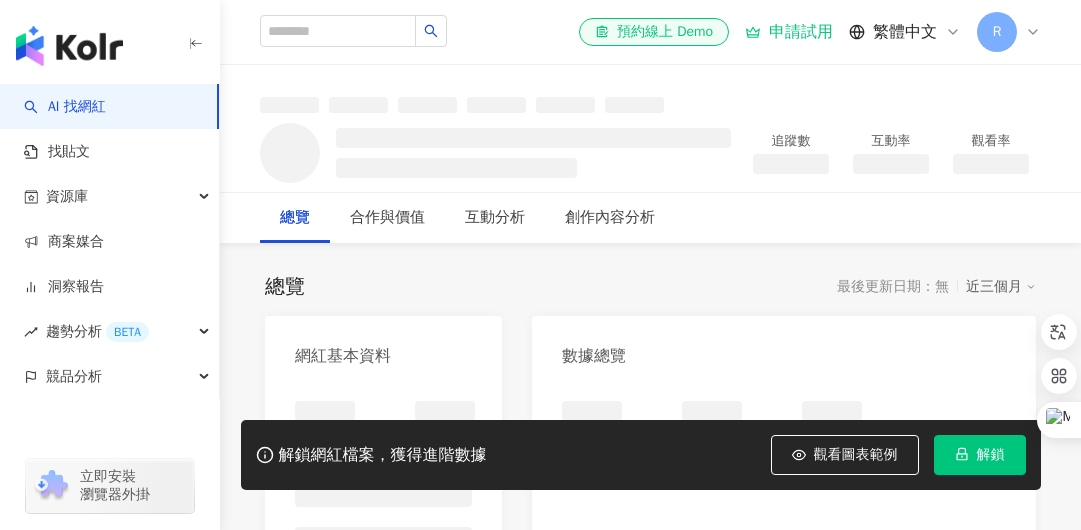 scroll, scrollTop: 0, scrollLeft: 0, axis: both 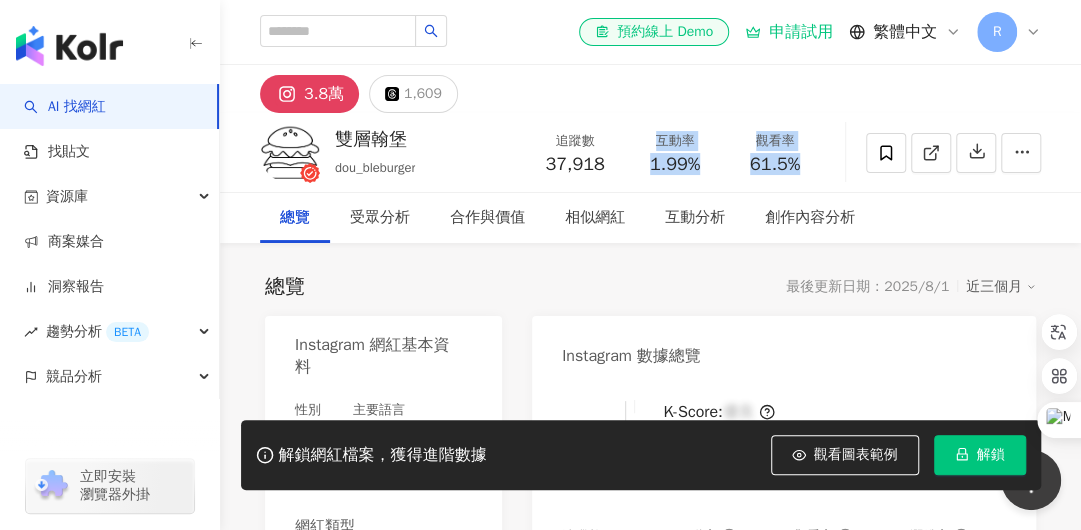 drag, startPoint x: 822, startPoint y: 167, endPoint x: 664, endPoint y: 143, distance: 159.8124 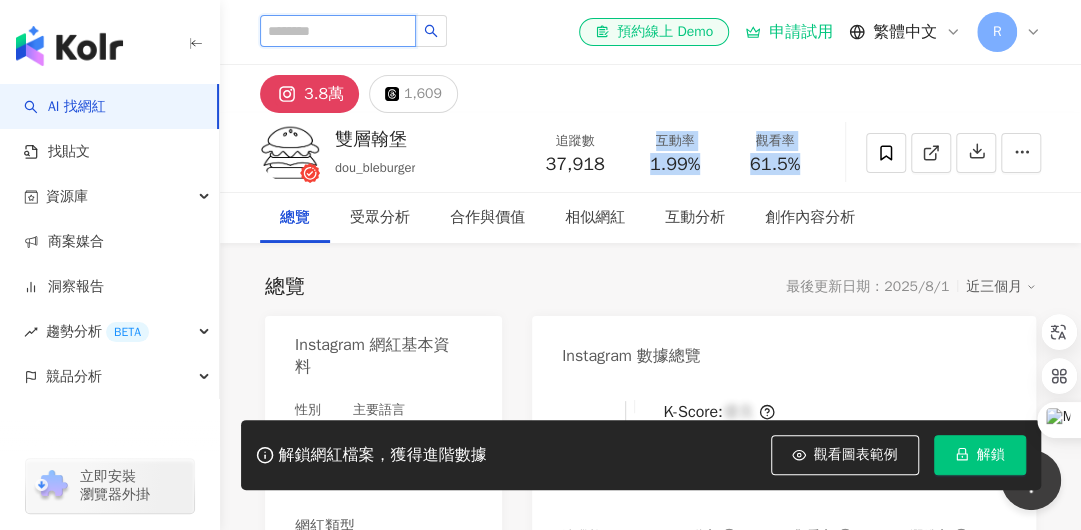 click at bounding box center (338, 31) 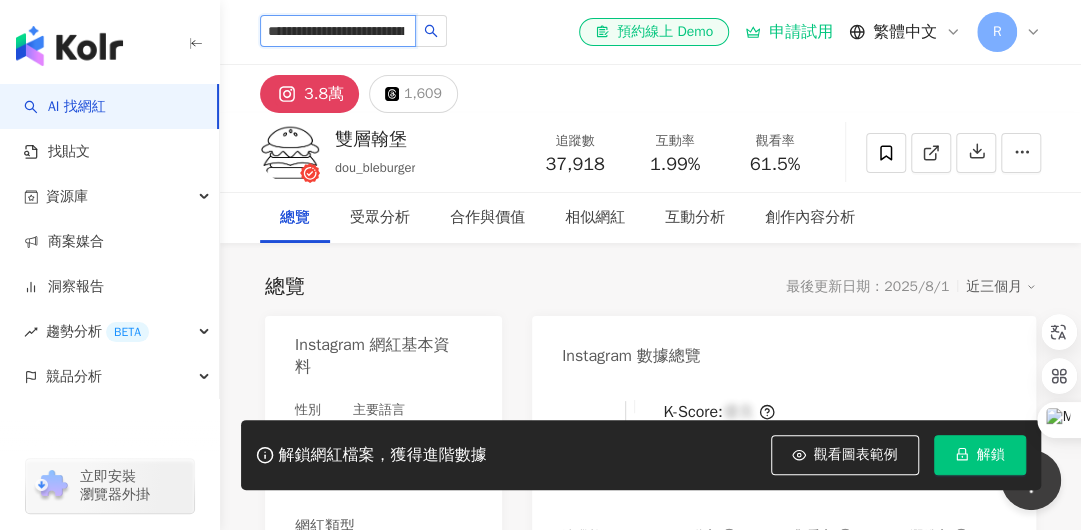 scroll, scrollTop: 0, scrollLeft: 104, axis: horizontal 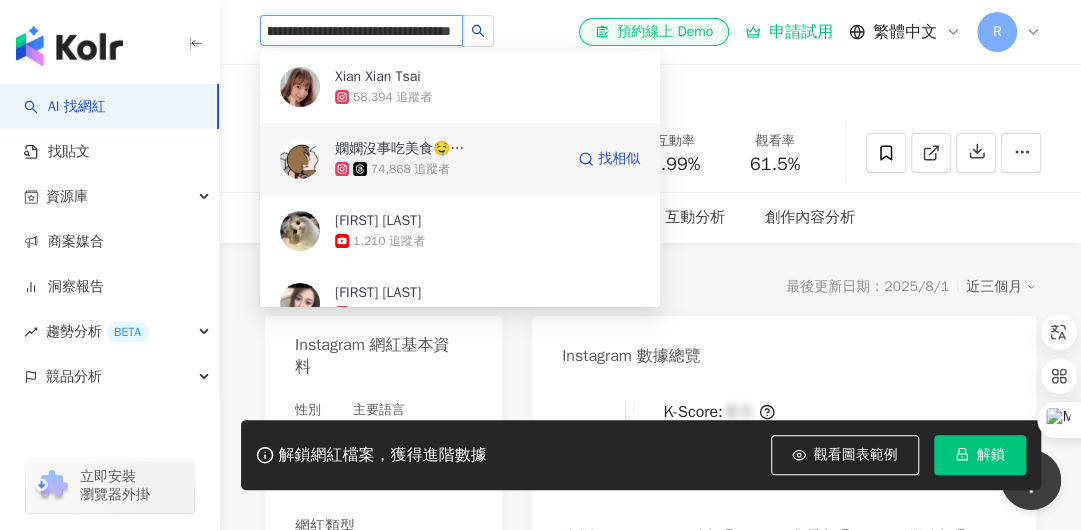 click on "嫻嫻沒事吃美食🤤｜長庚美食｜雙北美食｜台中美食｜ 74,868   追蹤者 找相似" at bounding box center [460, 159] 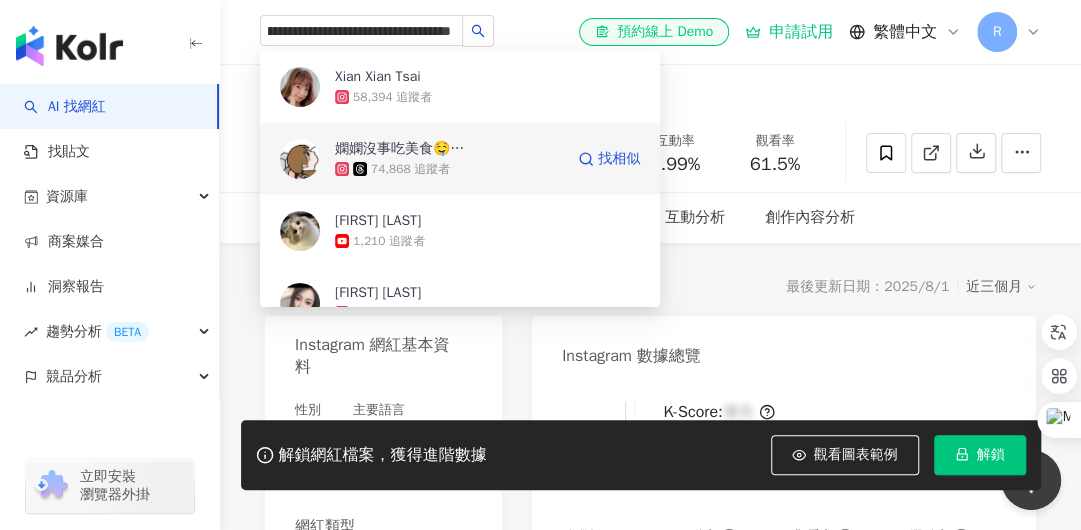 type 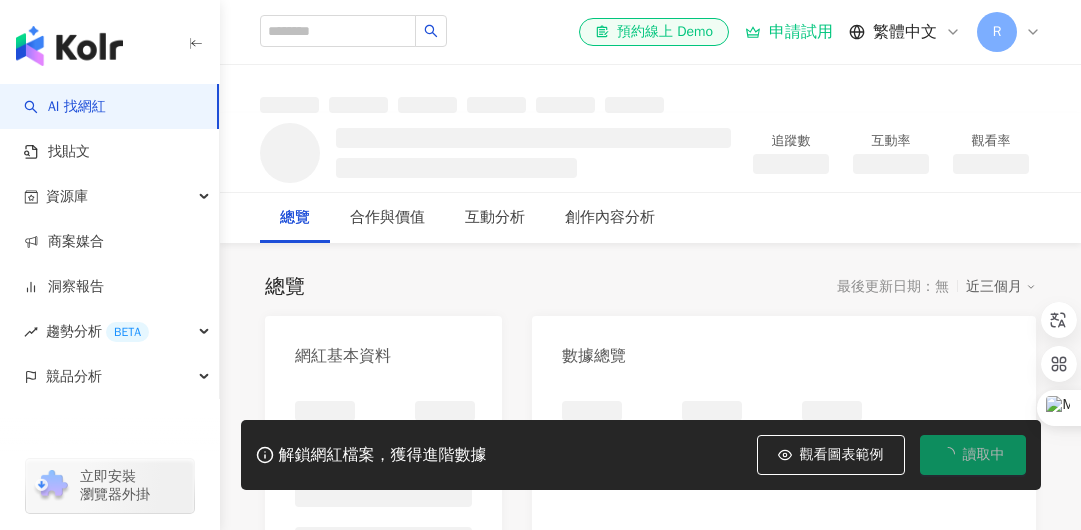 scroll, scrollTop: 0, scrollLeft: 0, axis: both 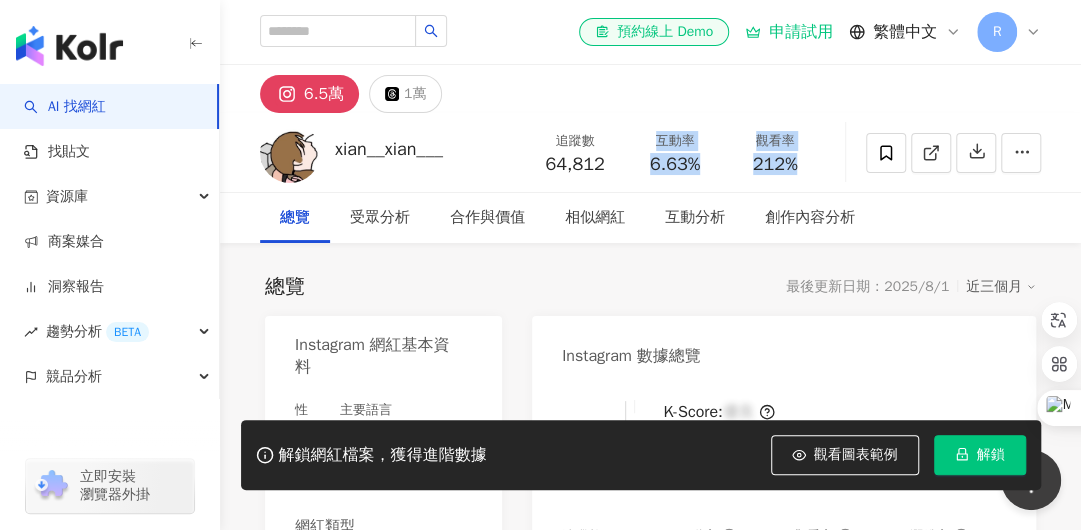 drag, startPoint x: 816, startPoint y: 162, endPoint x: 850, endPoint y: 3, distance: 162.59459 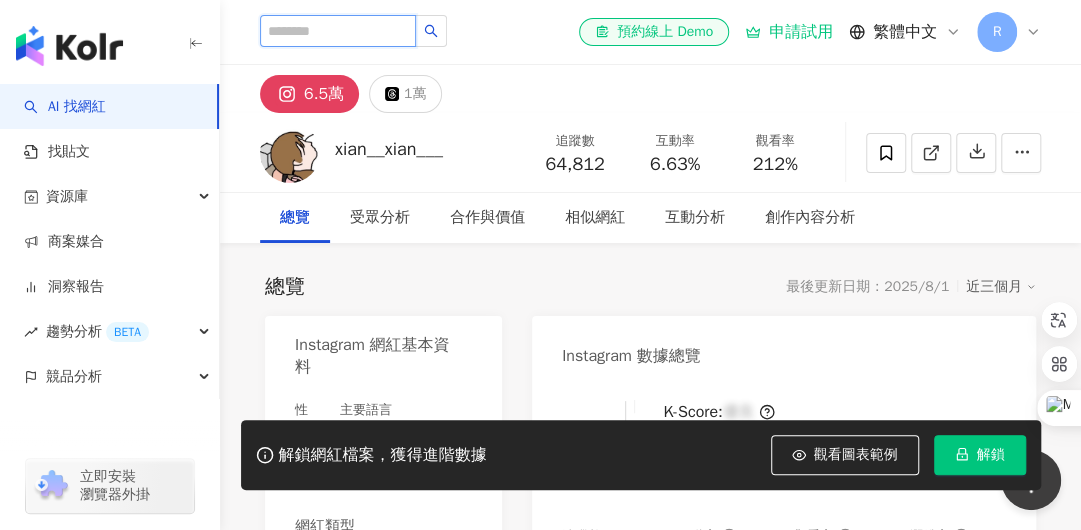 click at bounding box center (338, 31) 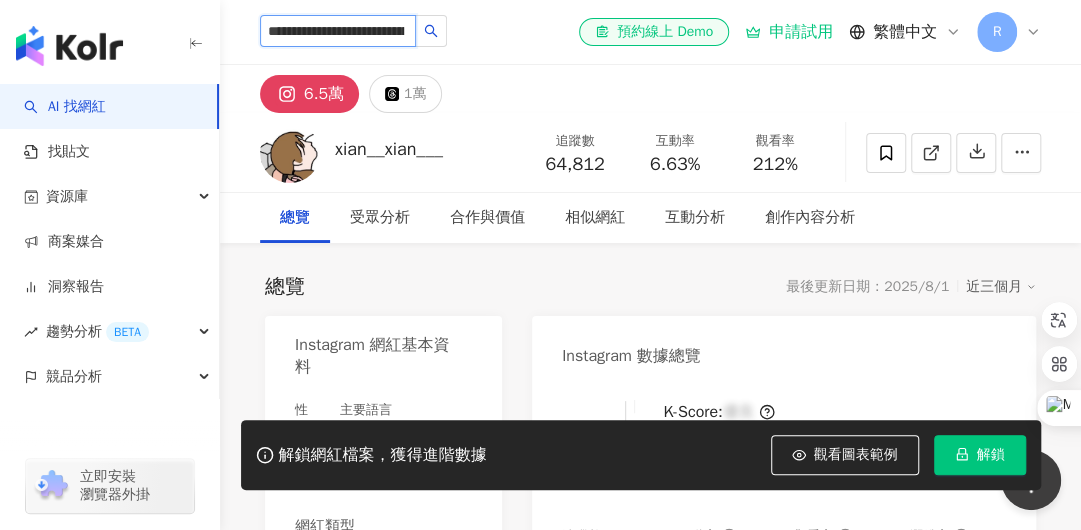scroll, scrollTop: 0, scrollLeft: 86, axis: horizontal 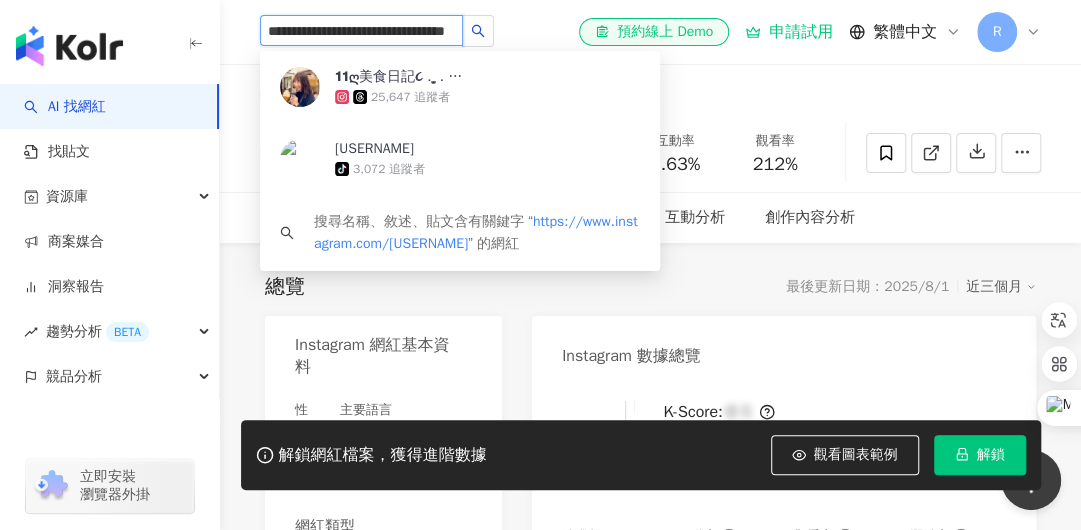 click on "25,647   追蹤者" at bounding box center [487, 97] 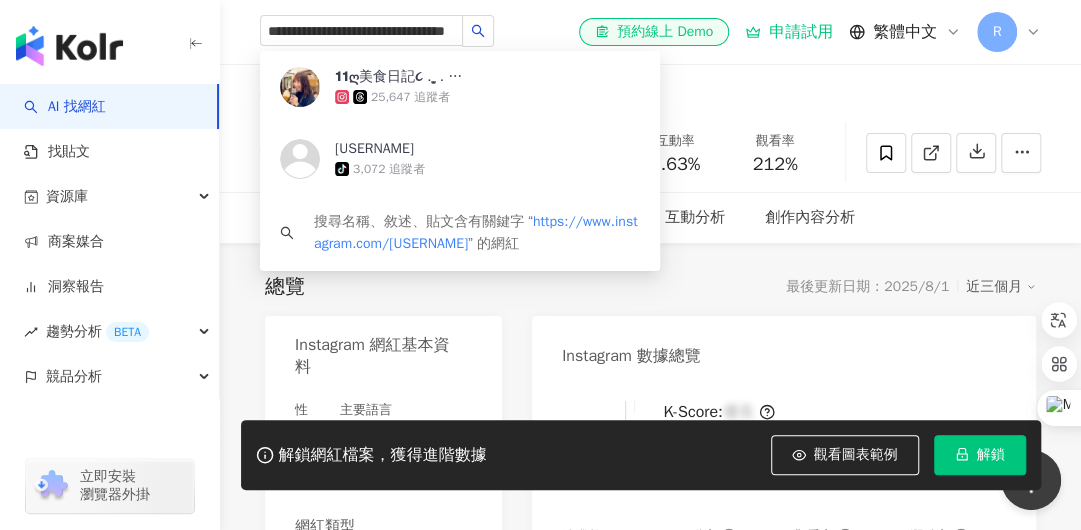 type 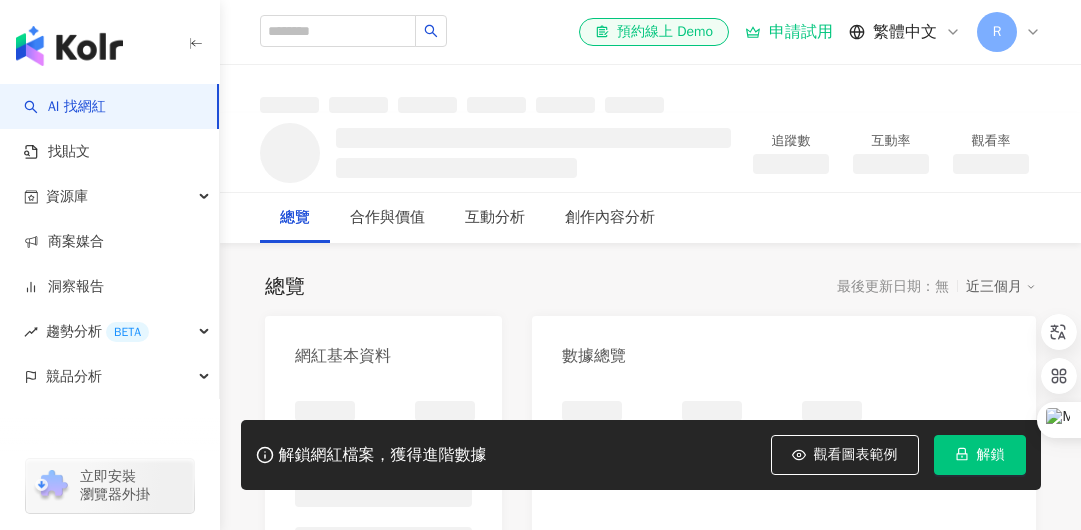 scroll, scrollTop: 0, scrollLeft: 0, axis: both 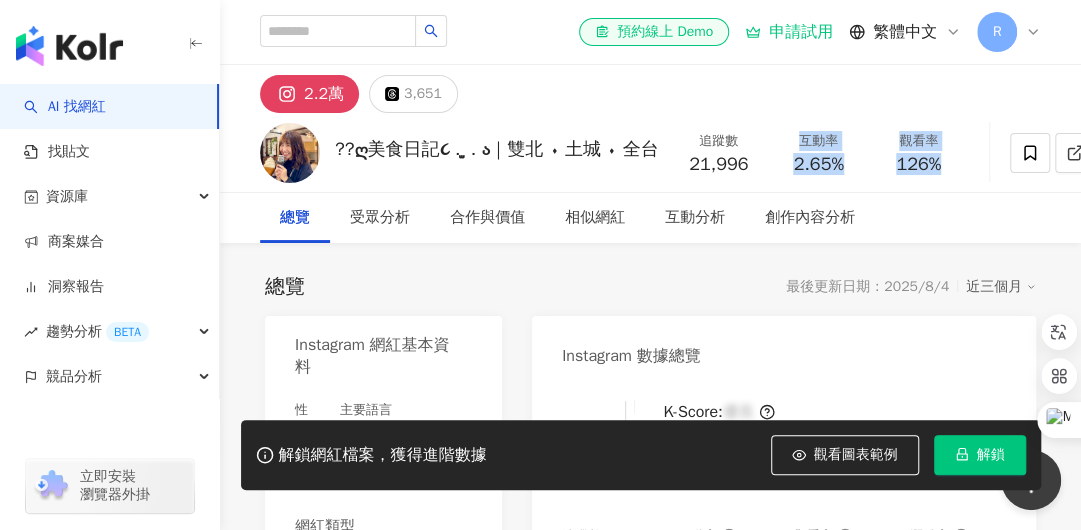 drag, startPoint x: 940, startPoint y: 165, endPoint x: 774, endPoint y: 145, distance: 167.20049 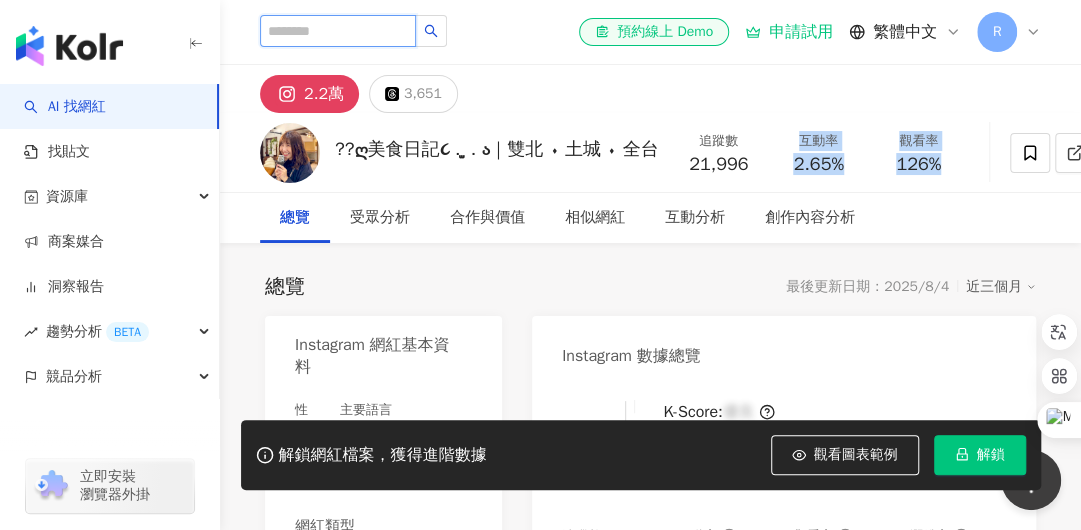 click at bounding box center [338, 31] 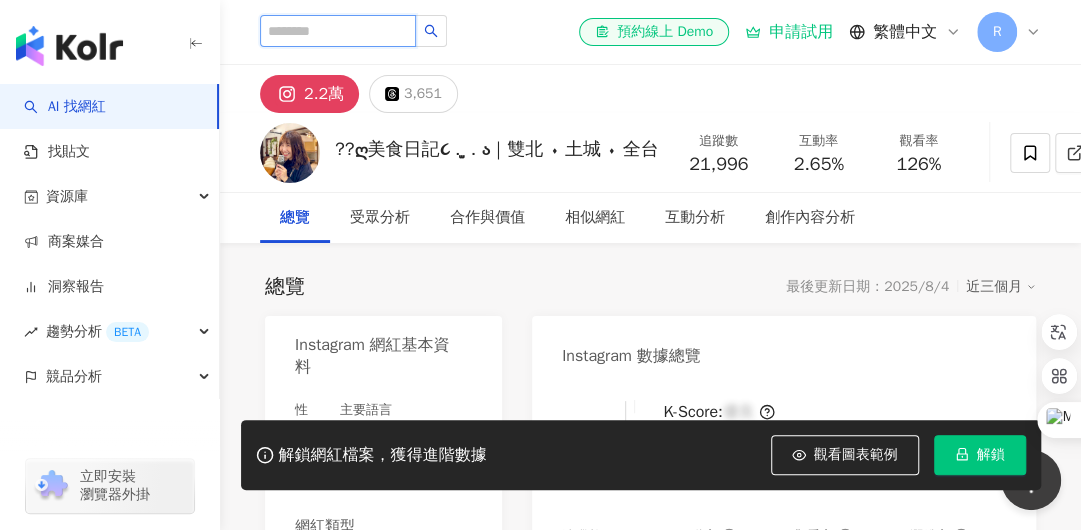 paste on "**********" 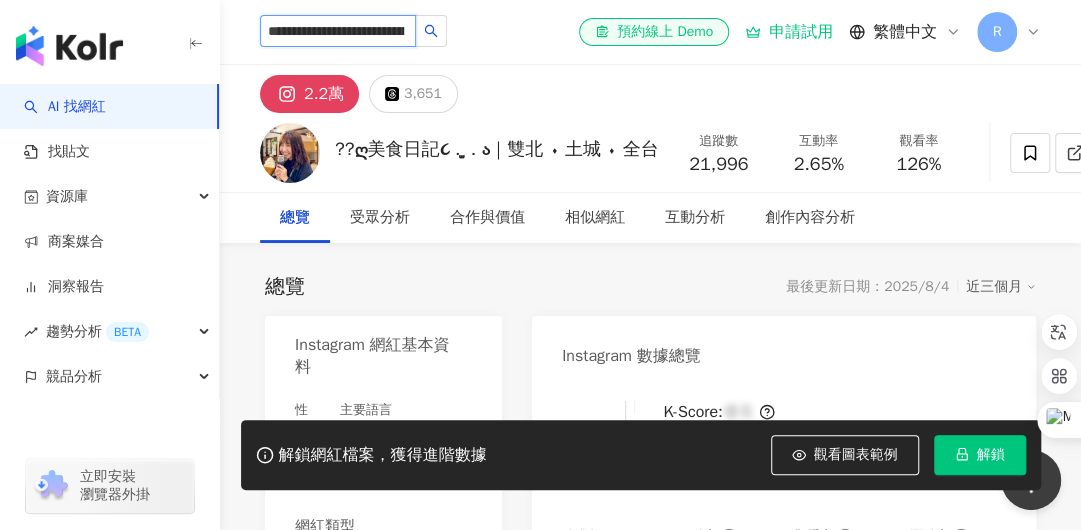 scroll, scrollTop: 0, scrollLeft: 95, axis: horizontal 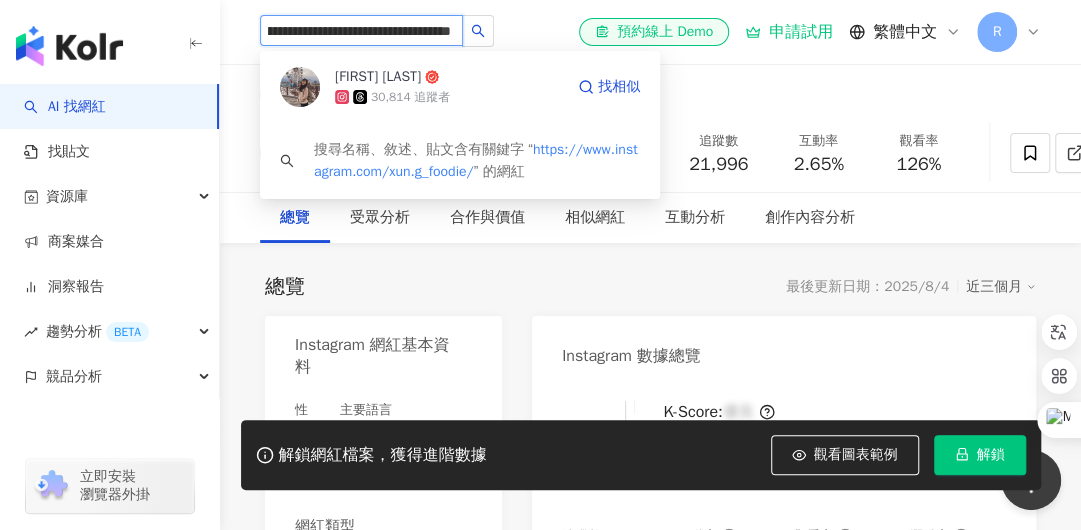 drag, startPoint x: 421, startPoint y: 77, endPoint x: 432, endPoint y: 83, distance: 12.529964 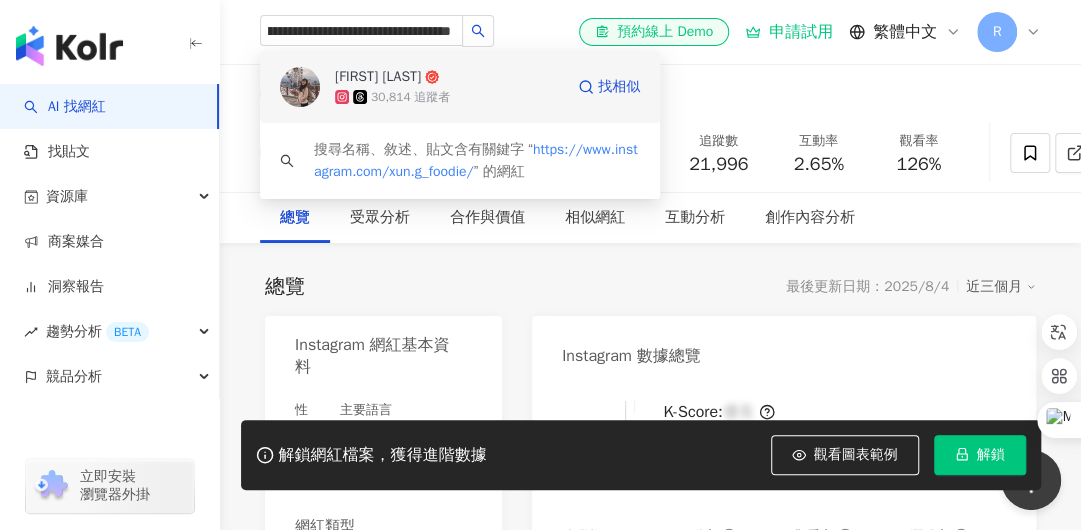 type 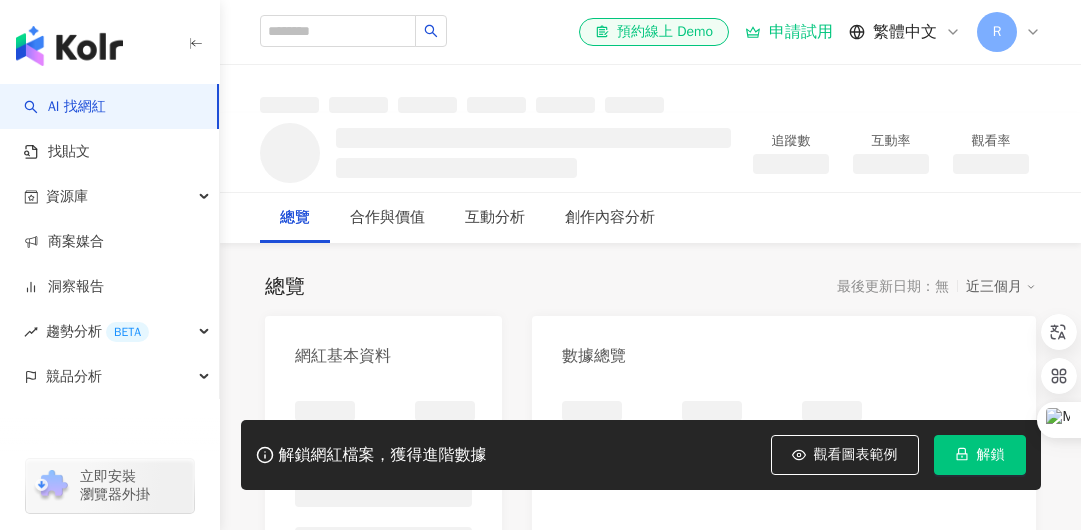 scroll, scrollTop: 0, scrollLeft: 0, axis: both 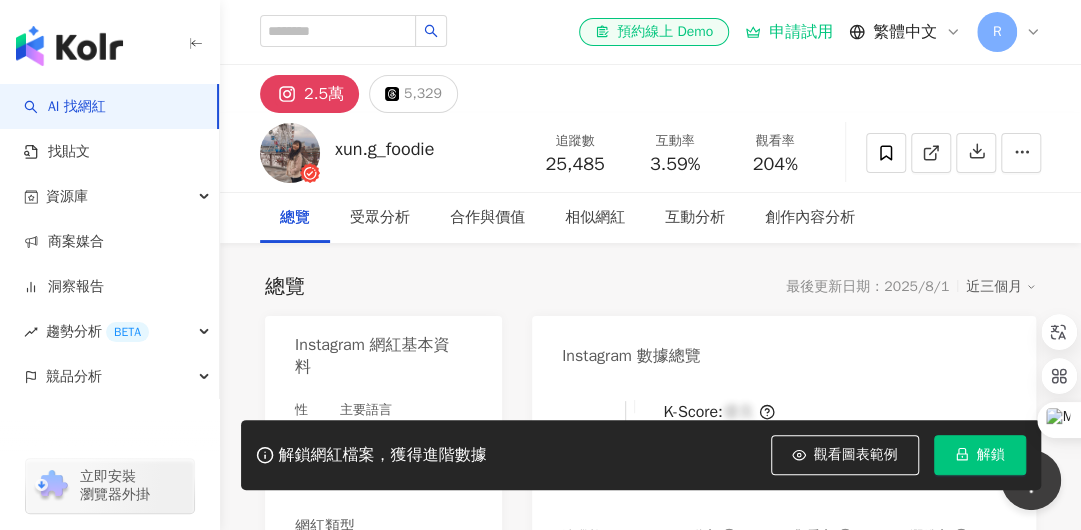 click on "追蹤數 25,485 互動率 3.59% 觀看率 204%" at bounding box center [675, 152] 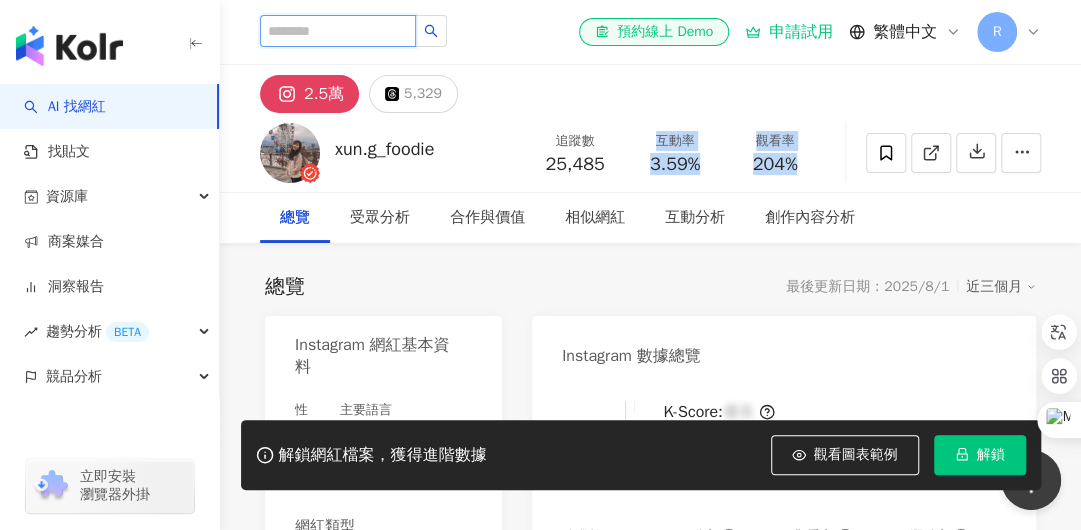 click at bounding box center [338, 31] 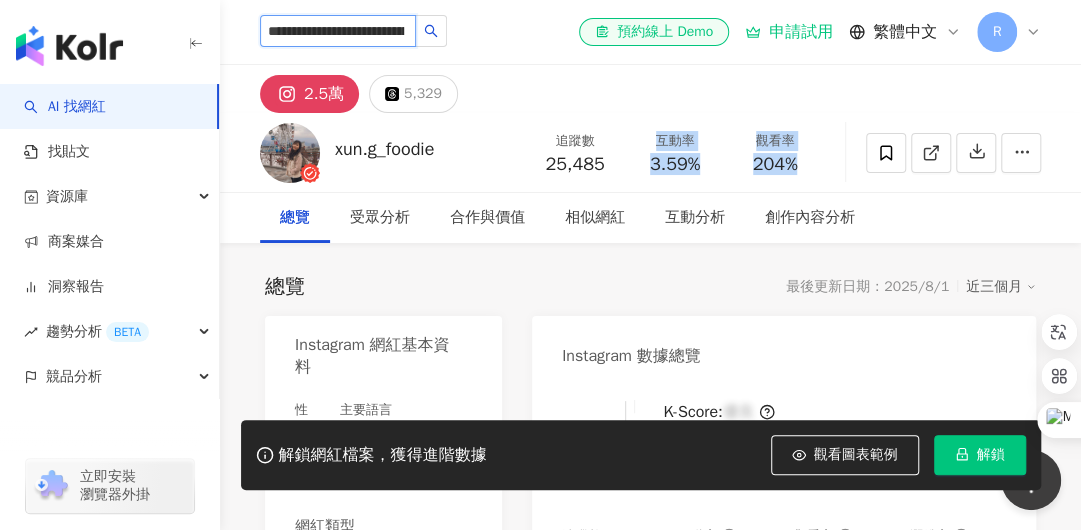 scroll, scrollTop: 0, scrollLeft: 68, axis: horizontal 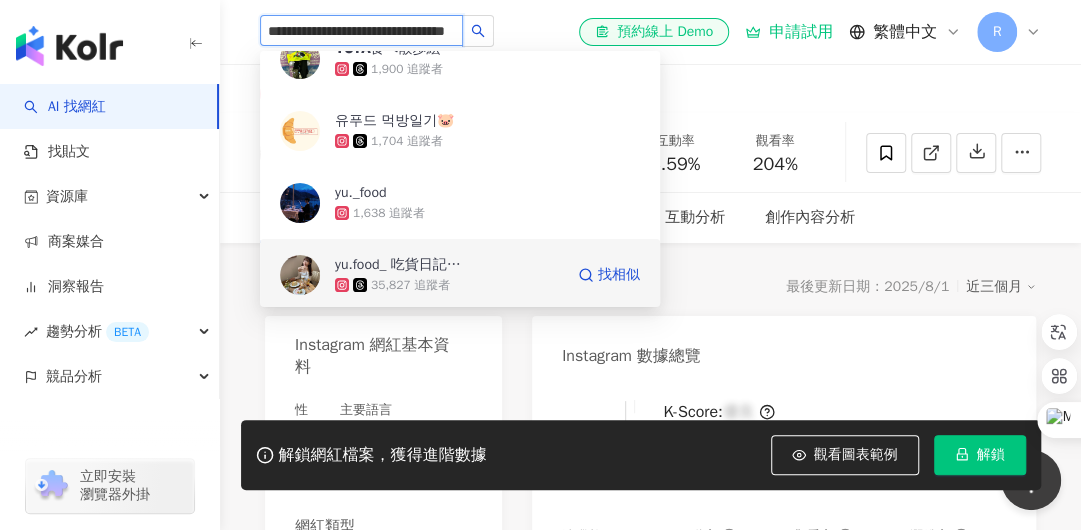 click on "yu.food_ 吃貨日記🌼雙北美食 宅配 手作 咖啡廳 35,827   追蹤者" at bounding box center [449, 275] 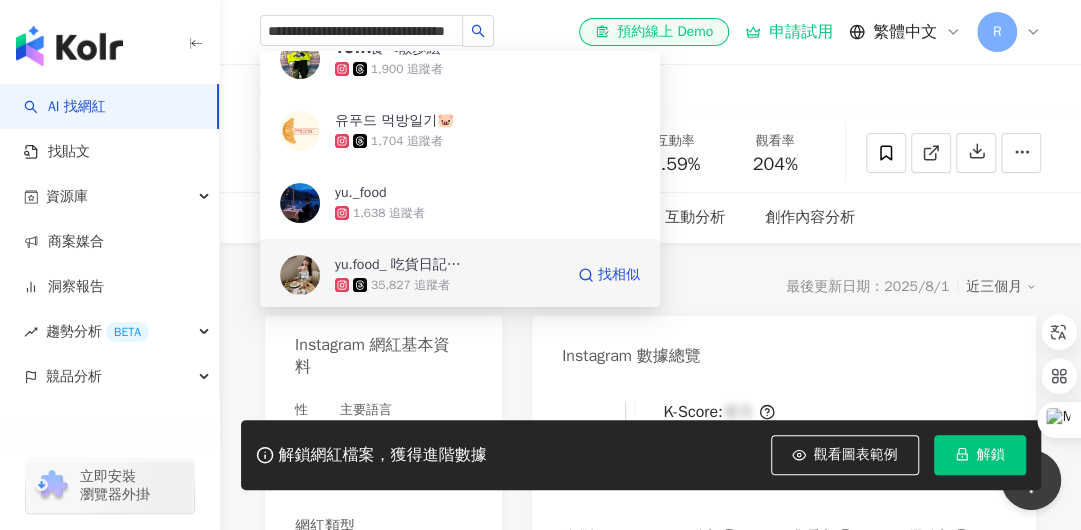 type 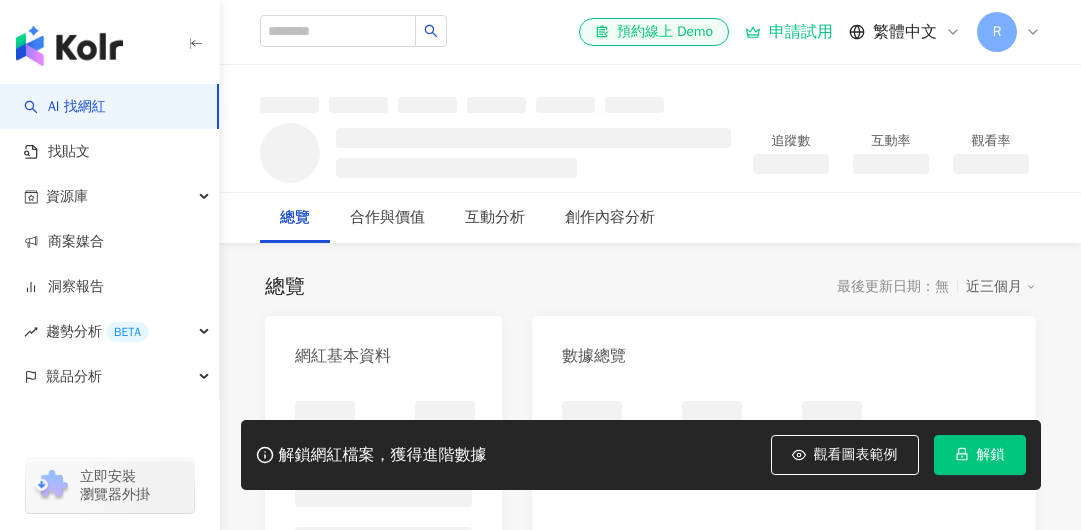 scroll, scrollTop: 0, scrollLeft: 0, axis: both 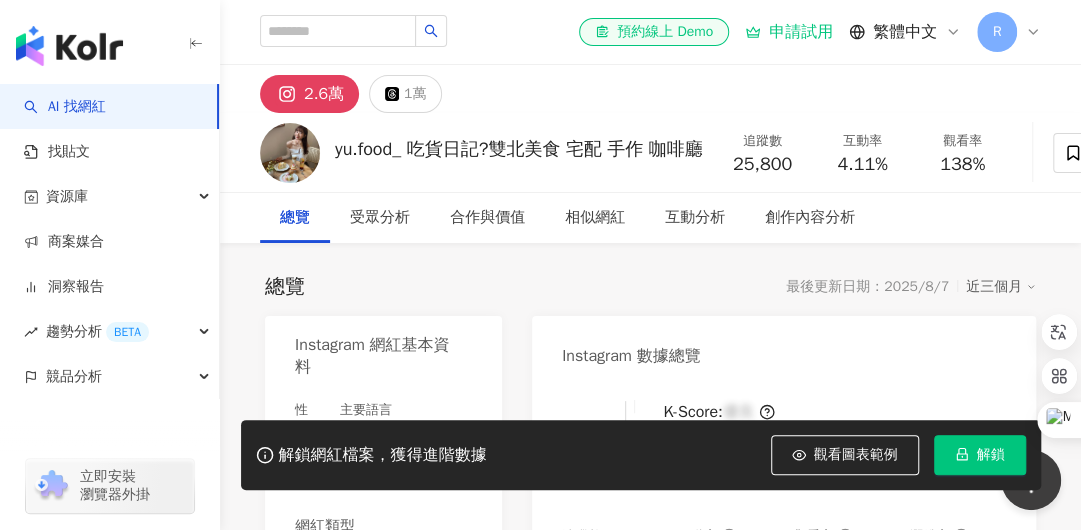 drag, startPoint x: 1004, startPoint y: 163, endPoint x: 876, endPoint y: 158, distance: 128.09763 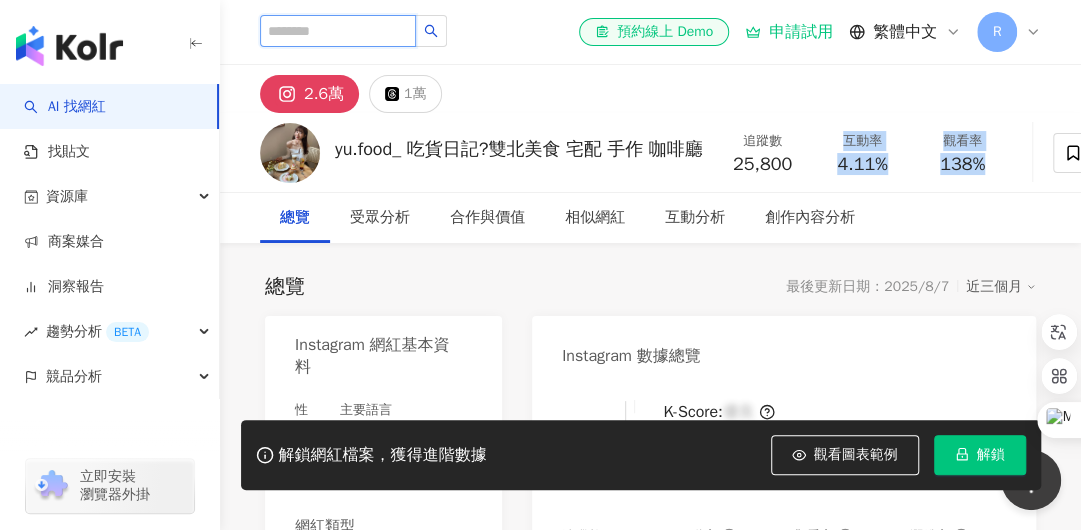 click at bounding box center [338, 31] 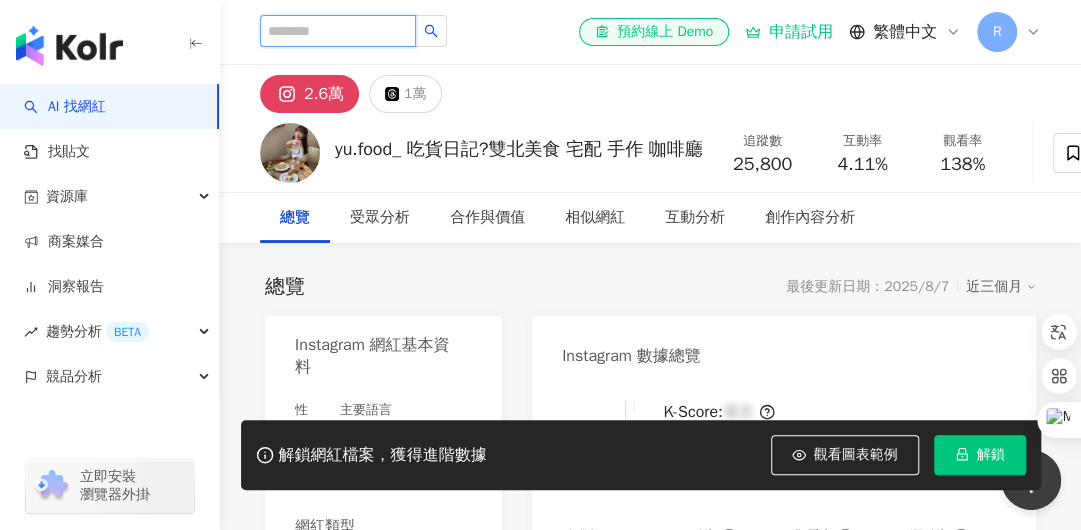 paste on "**********" 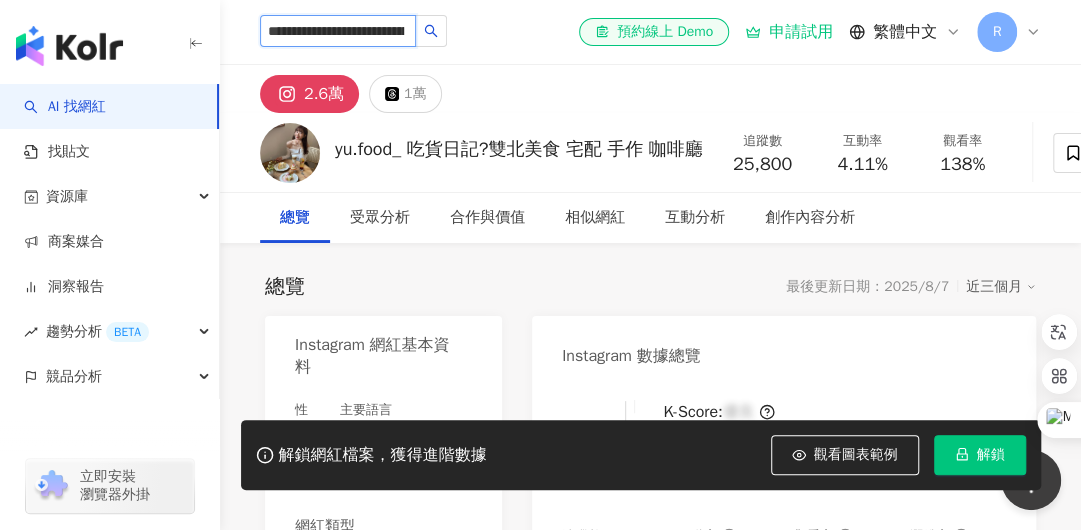 type on "**********" 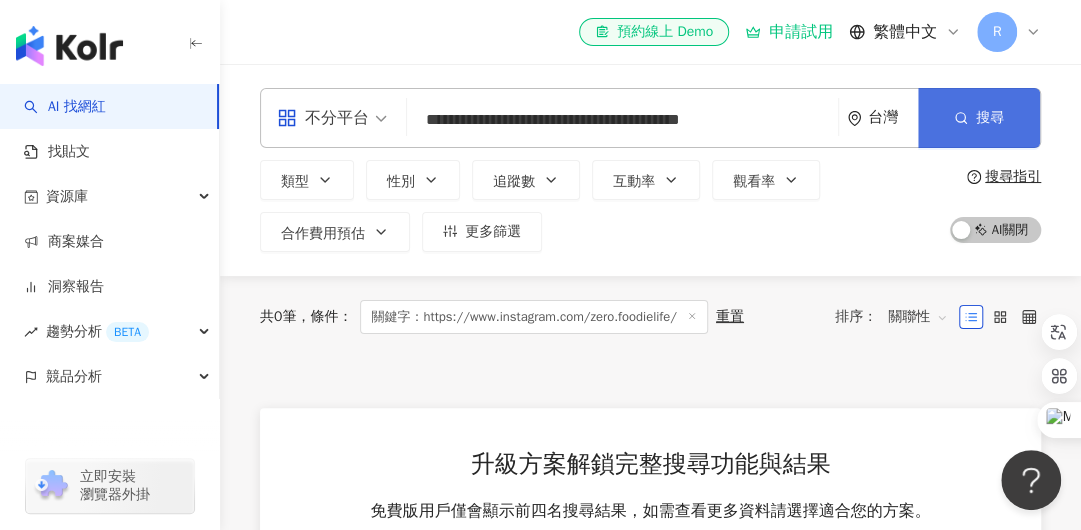 click on "搜尋" at bounding box center [979, 118] 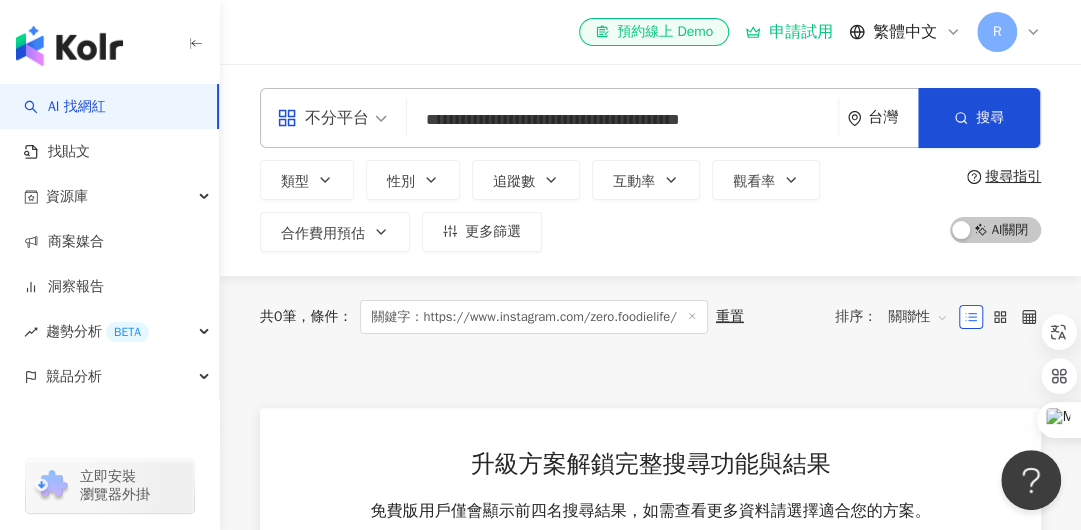 click on "**********" at bounding box center [622, 120] 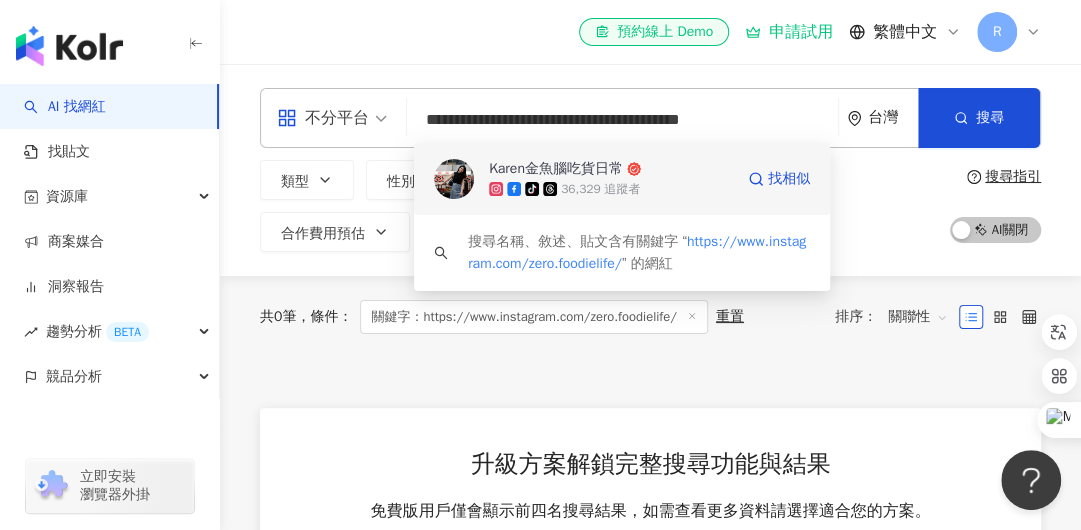 click on "Karen金魚腦吃貨日常" at bounding box center (556, 169) 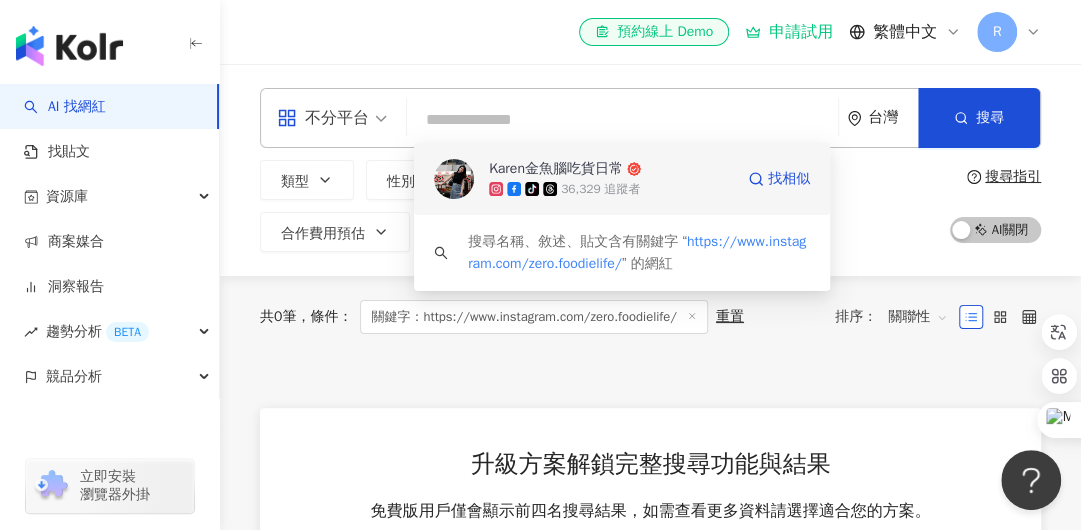 type 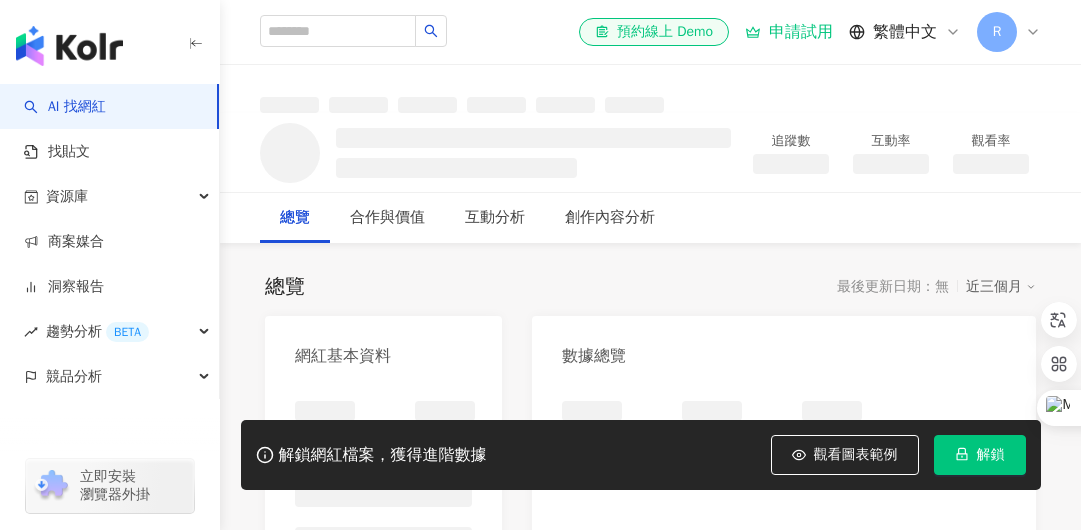 scroll, scrollTop: 0, scrollLeft: 0, axis: both 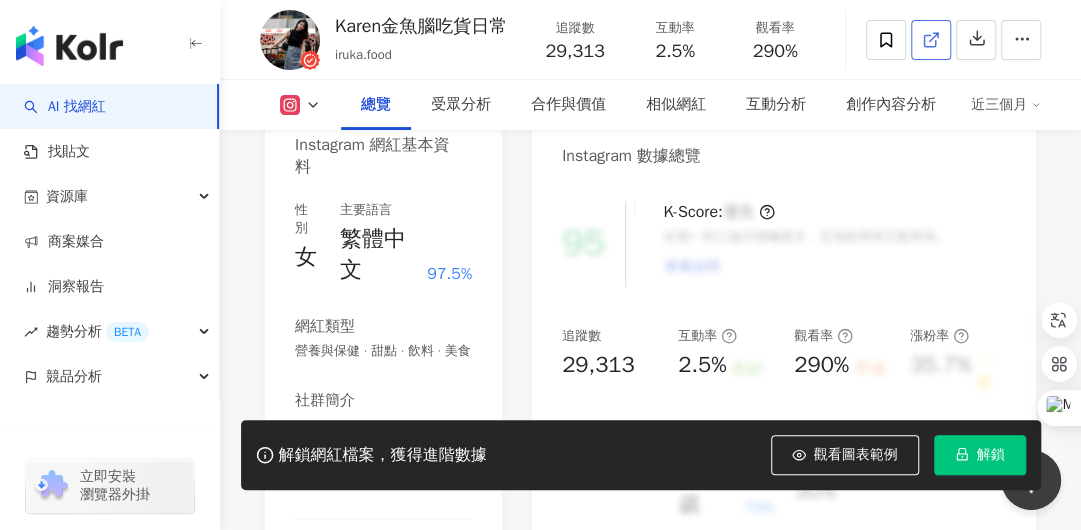 click 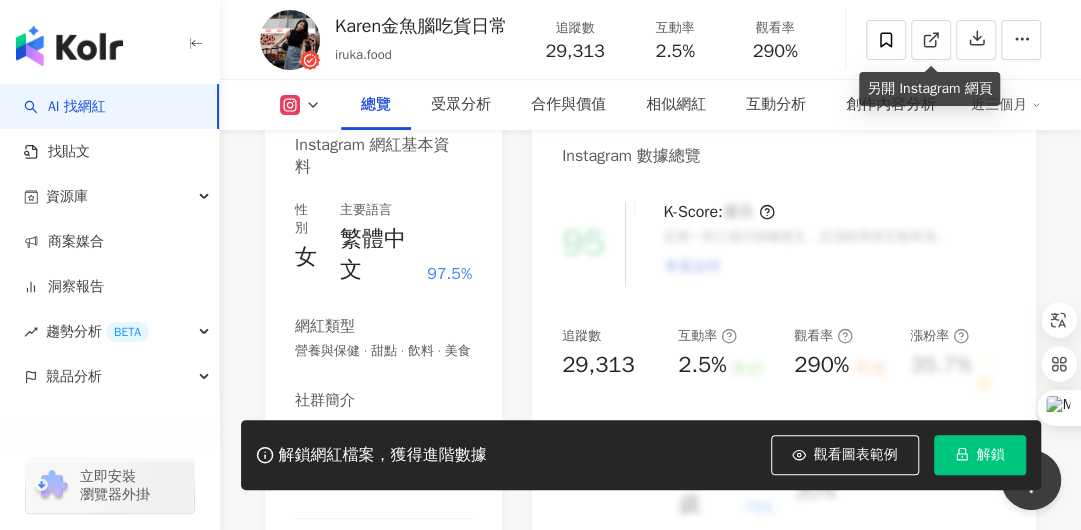 click on "追蹤數 29,313 互動率 2.5% 觀看率 290%" at bounding box center (675, 39) 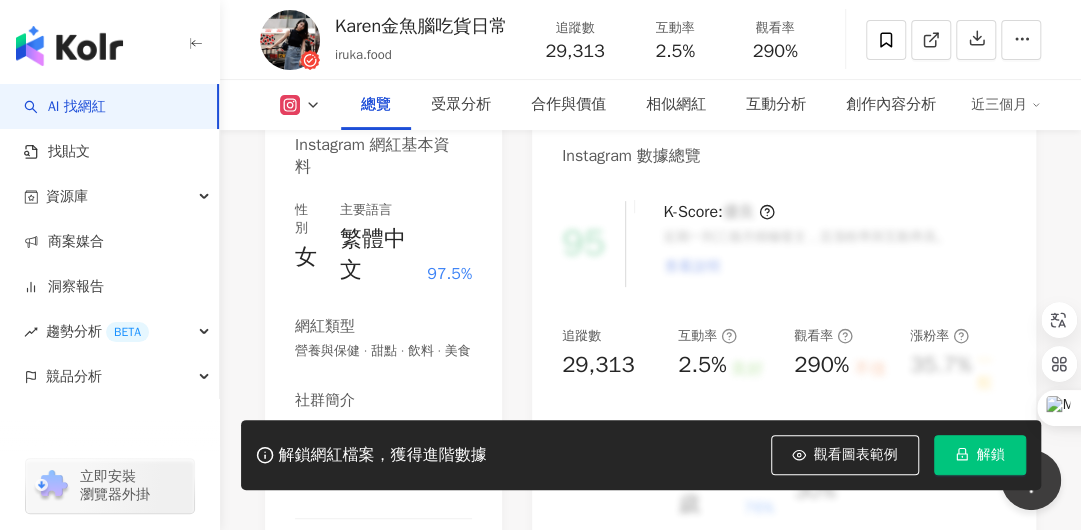 drag, startPoint x: 878, startPoint y: 31, endPoint x: 992, endPoint y: 55, distance: 116.498924 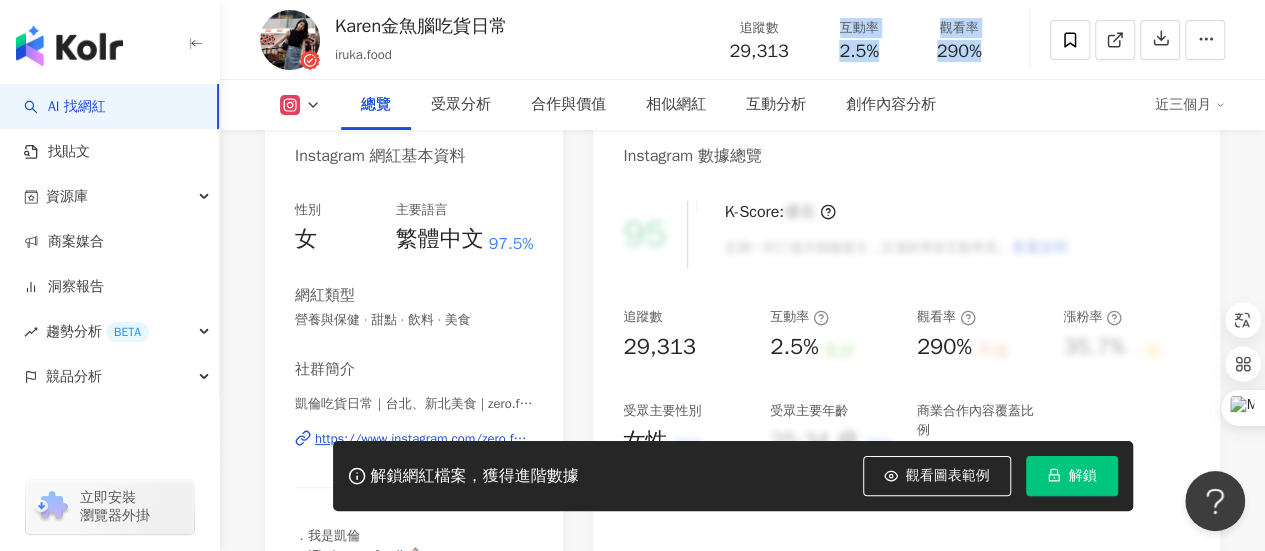 click at bounding box center [338, -169] 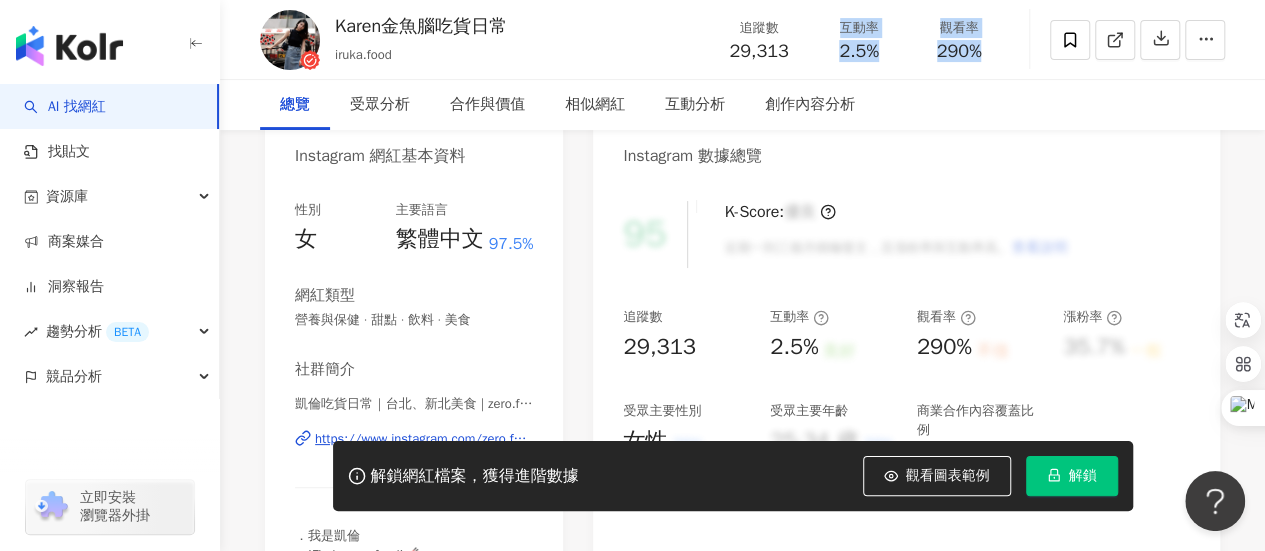 click at bounding box center [338, -169] 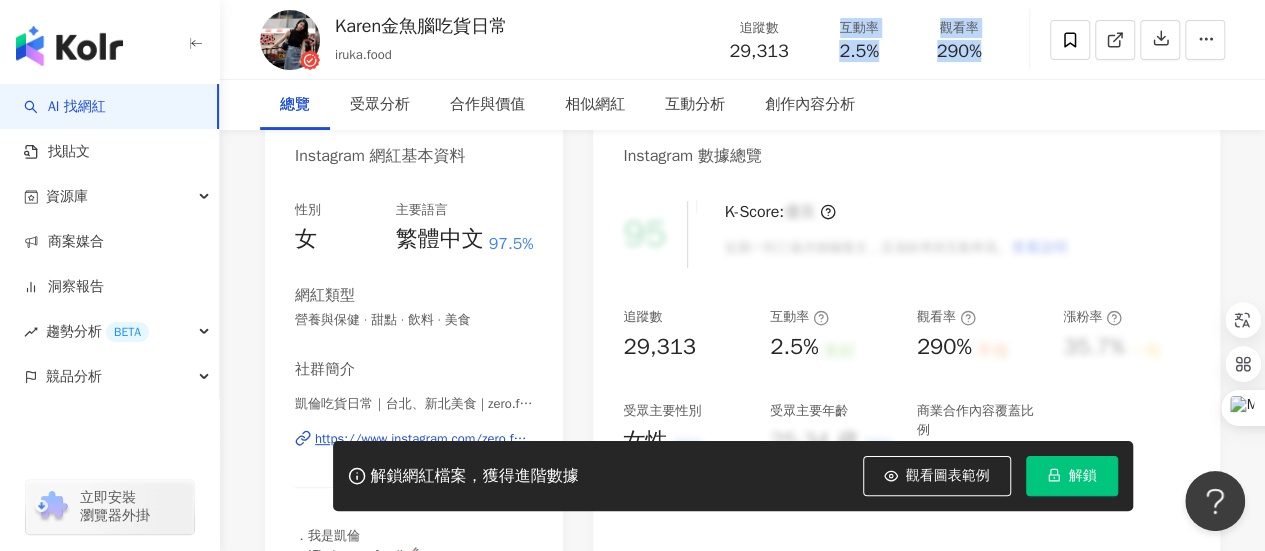 scroll, scrollTop: 0, scrollLeft: 0, axis: both 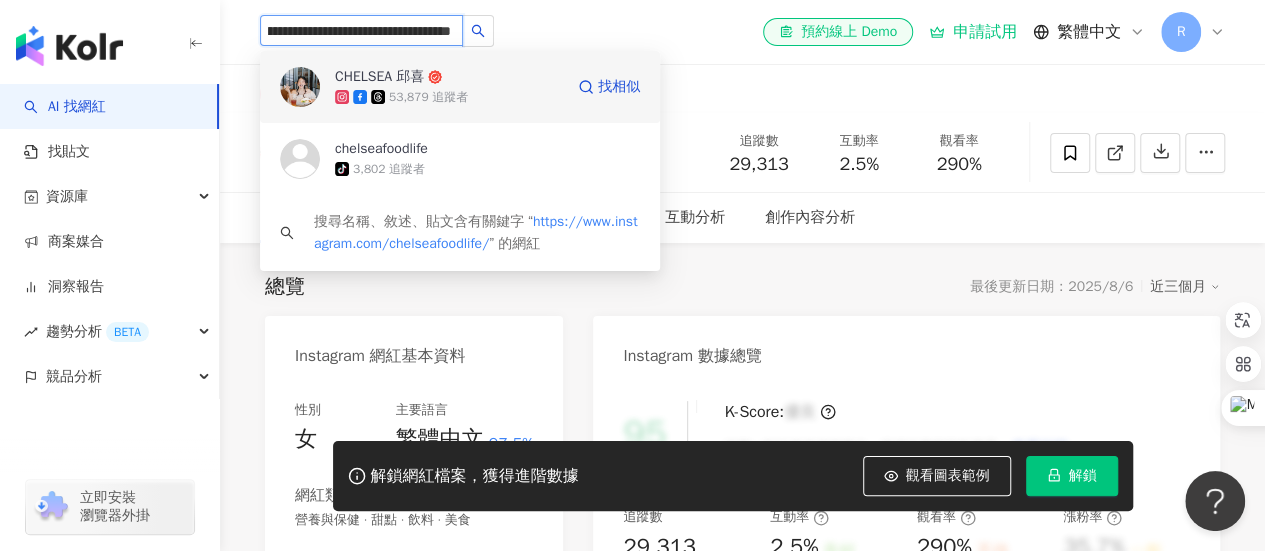 click on "CHELSEA 邱喜 53,879   追蹤者" at bounding box center [449, 87] 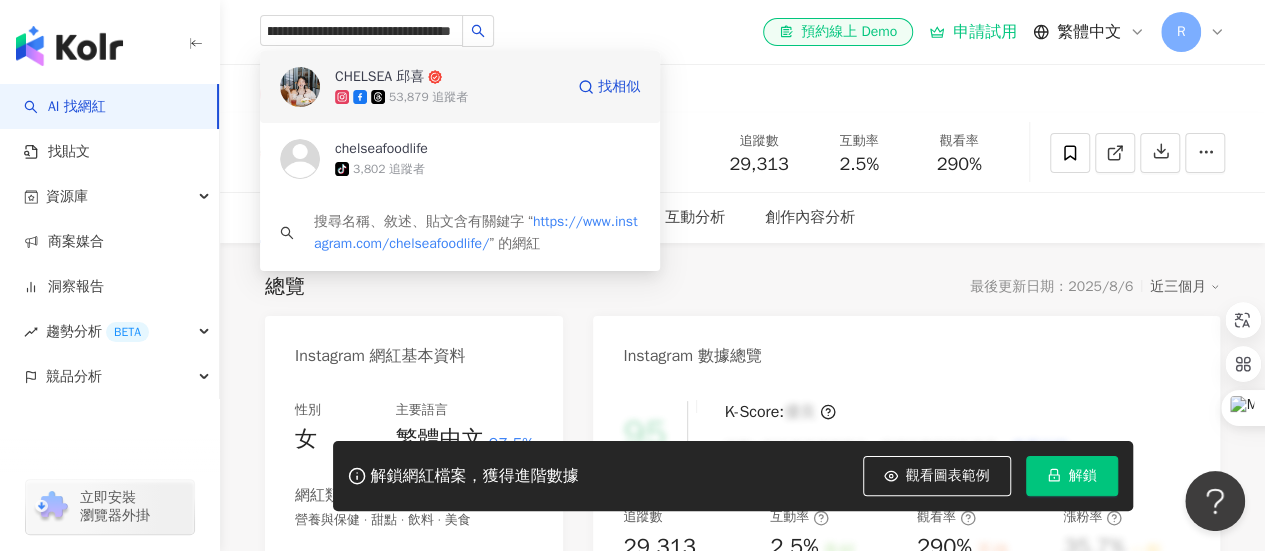 type 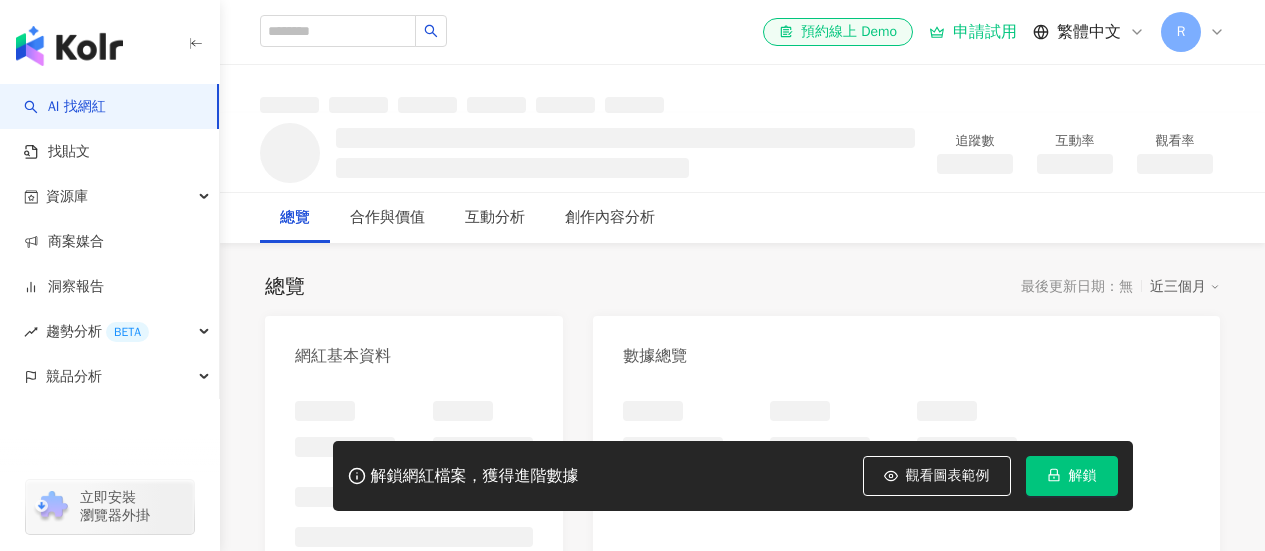 scroll, scrollTop: 0, scrollLeft: 0, axis: both 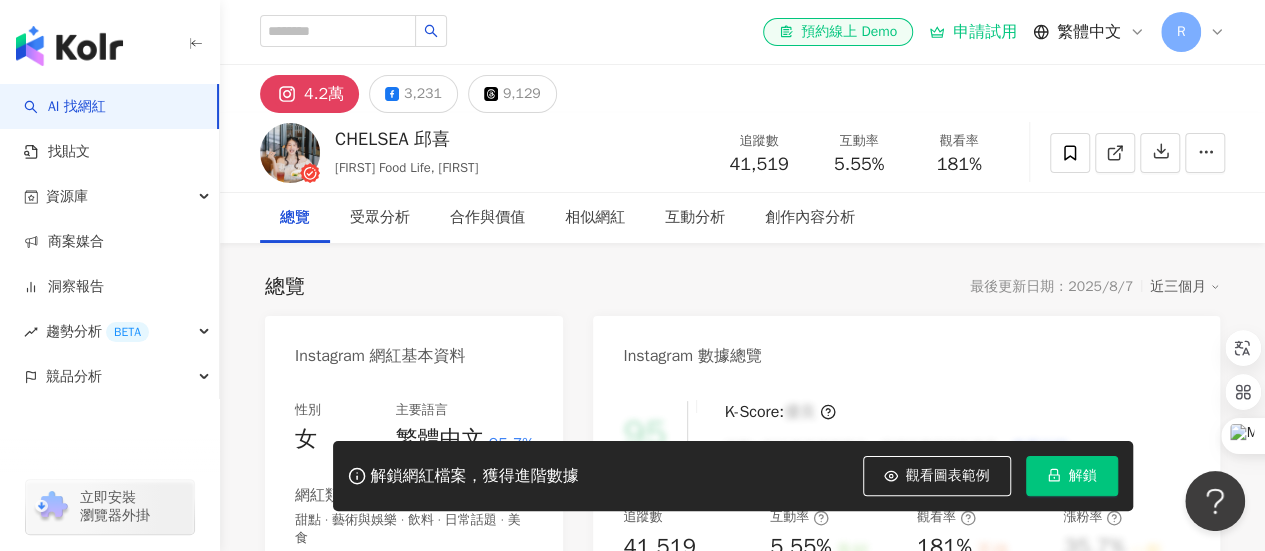 click on "追蹤數 41,519 互動率 5.55% 觀看率 181%" at bounding box center [859, 152] 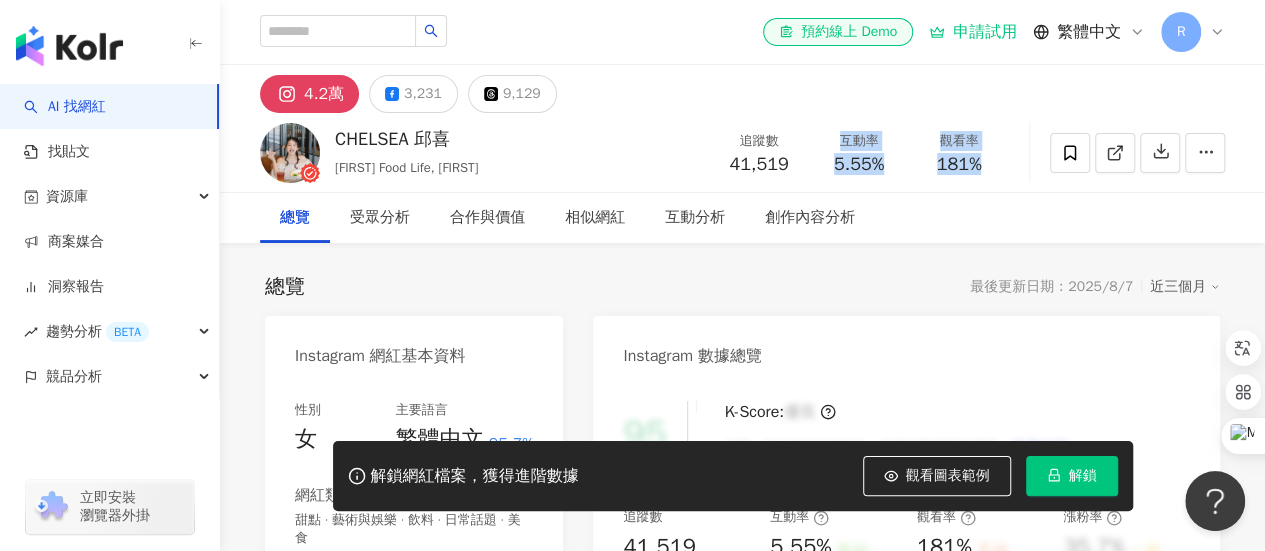 click on "總覽 受眾分析 合作與價值 相似網紅 互動分析 創作內容分析" at bounding box center (742, 218) 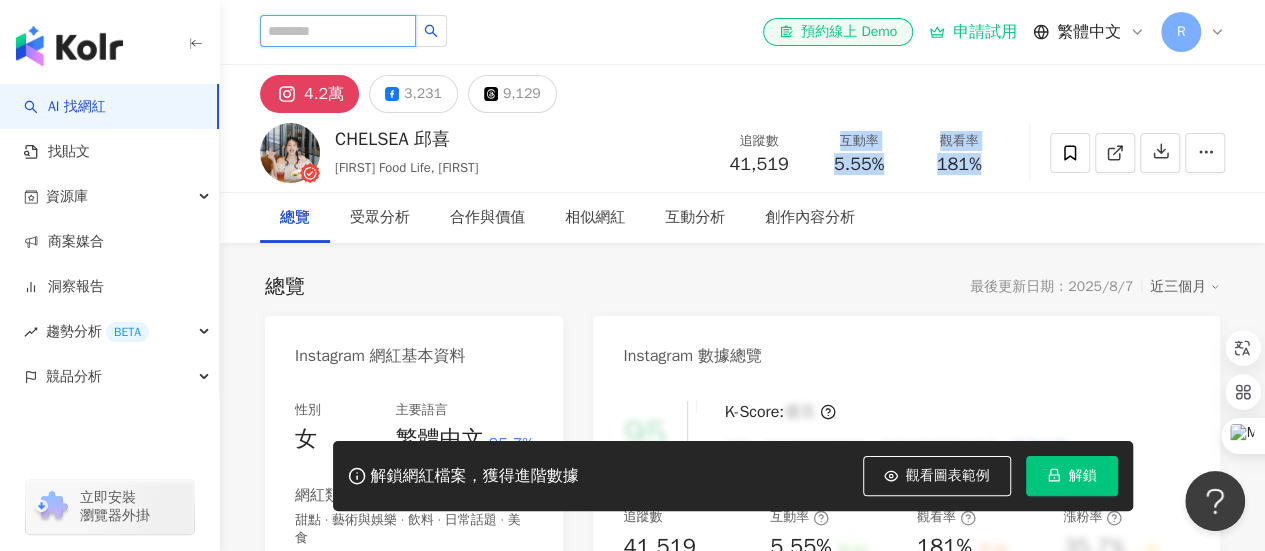 click at bounding box center [338, 31] 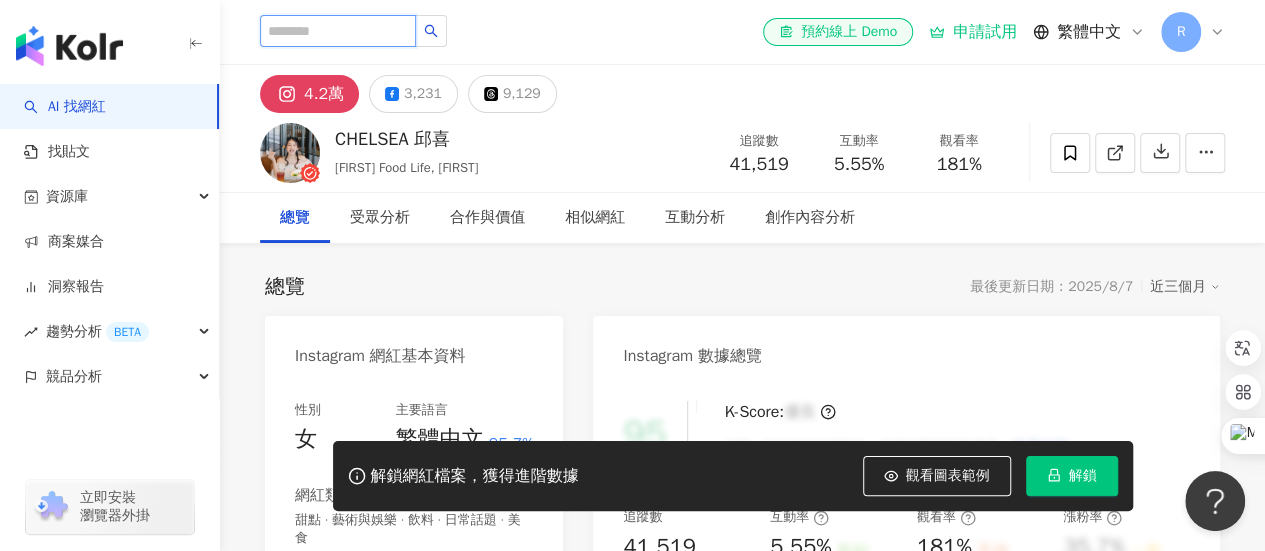 paste on "**********" 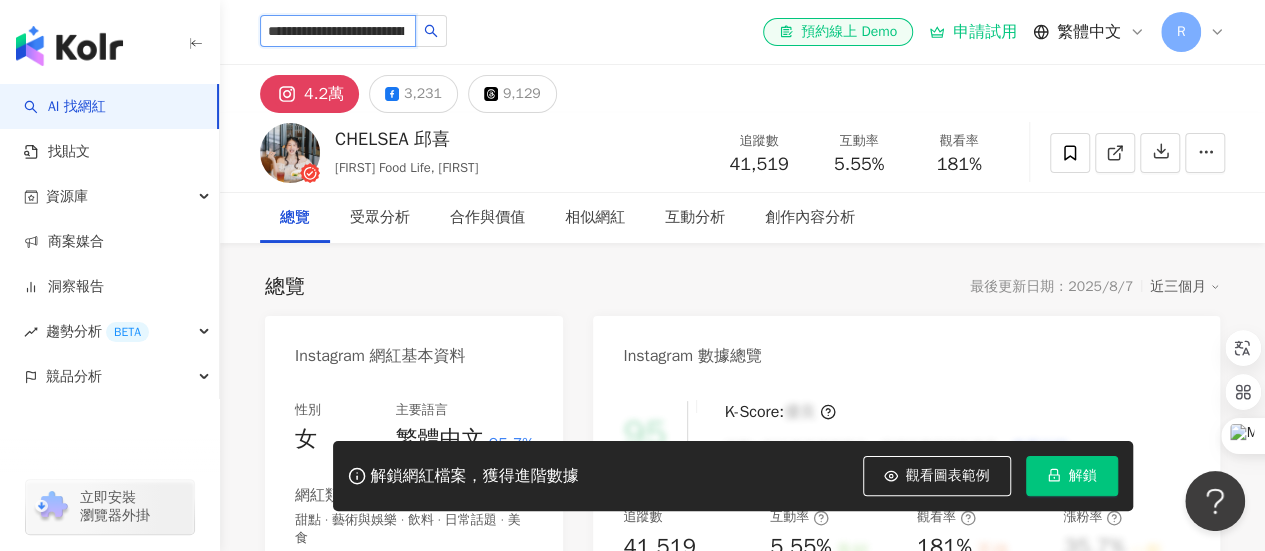 scroll, scrollTop: 0, scrollLeft: 109, axis: horizontal 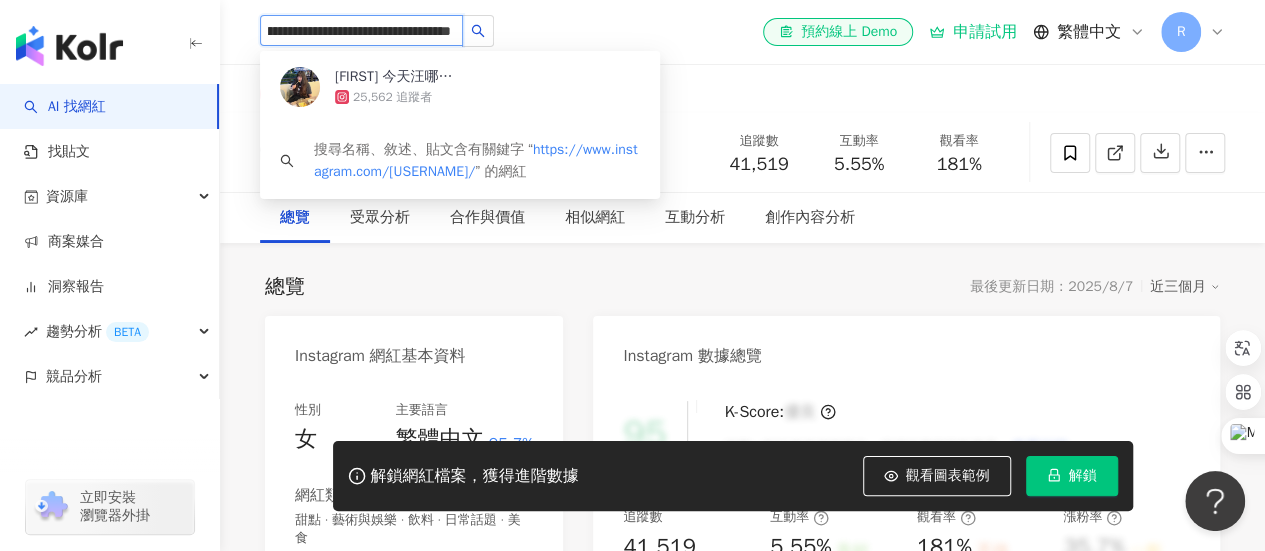 click on "[USERNAME]" at bounding box center [400, 77] 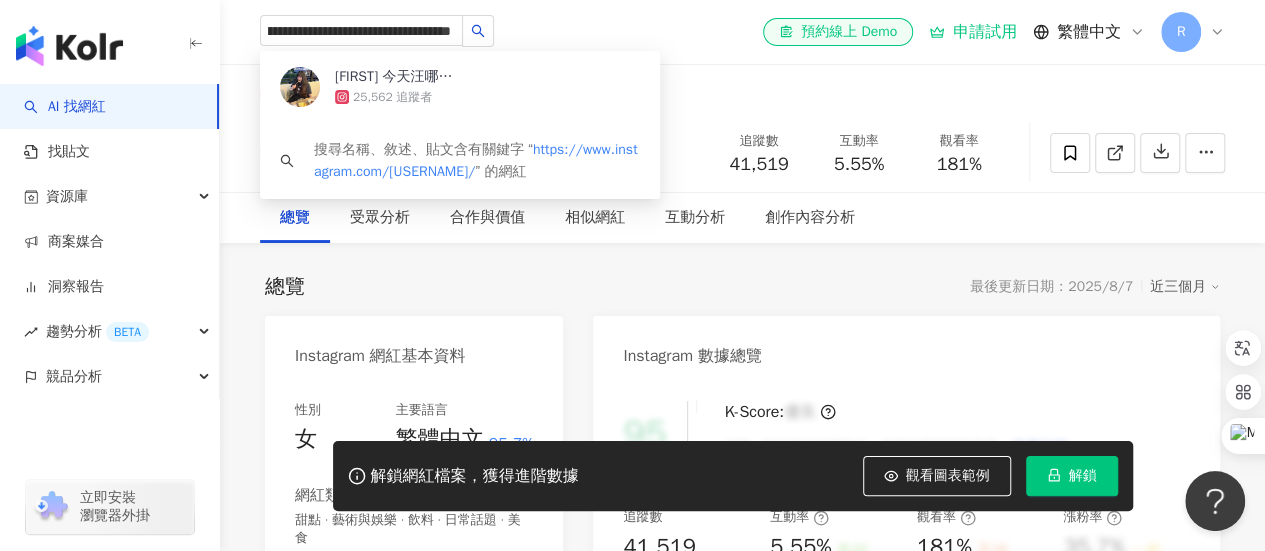 type 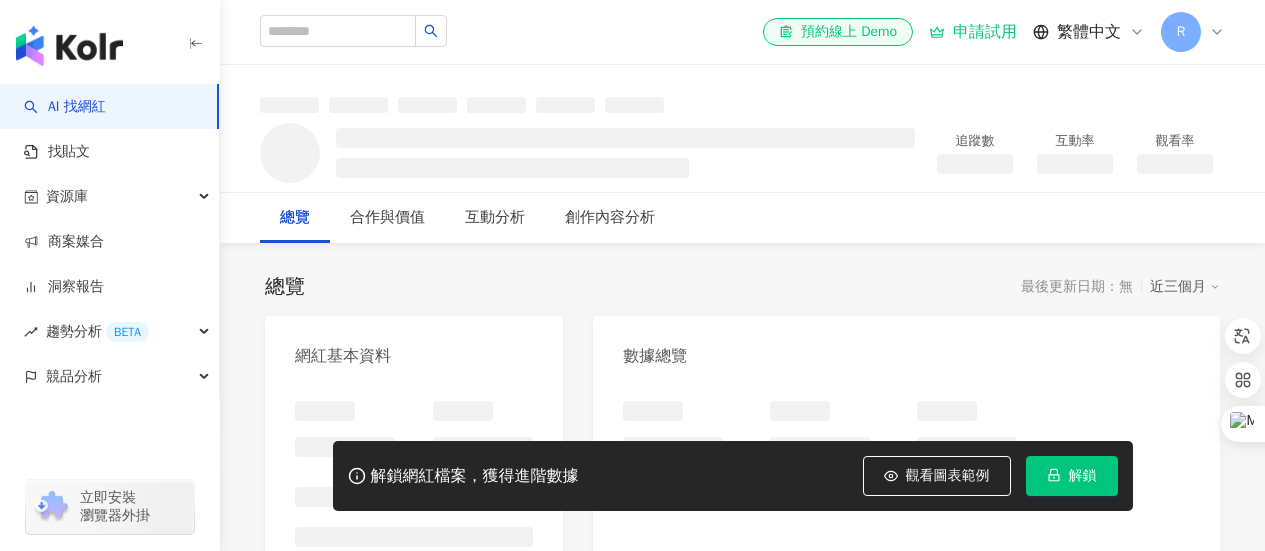 scroll, scrollTop: 0, scrollLeft: 0, axis: both 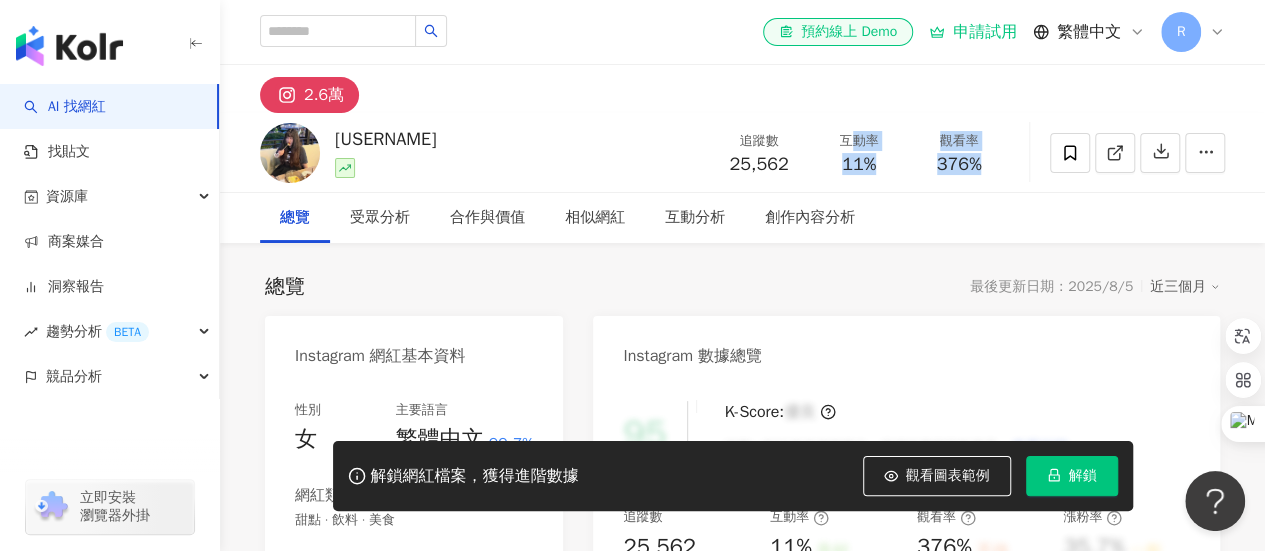 click on "追蹤數 25,562 互動率 11% 觀看率 376%" at bounding box center (859, 152) 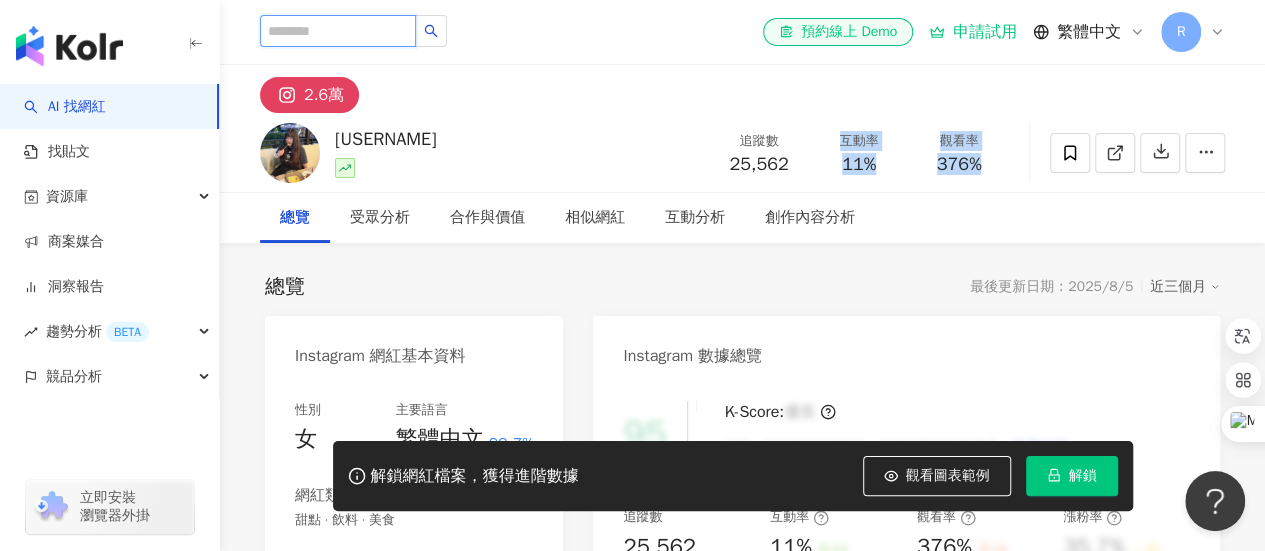 click at bounding box center [338, 31] 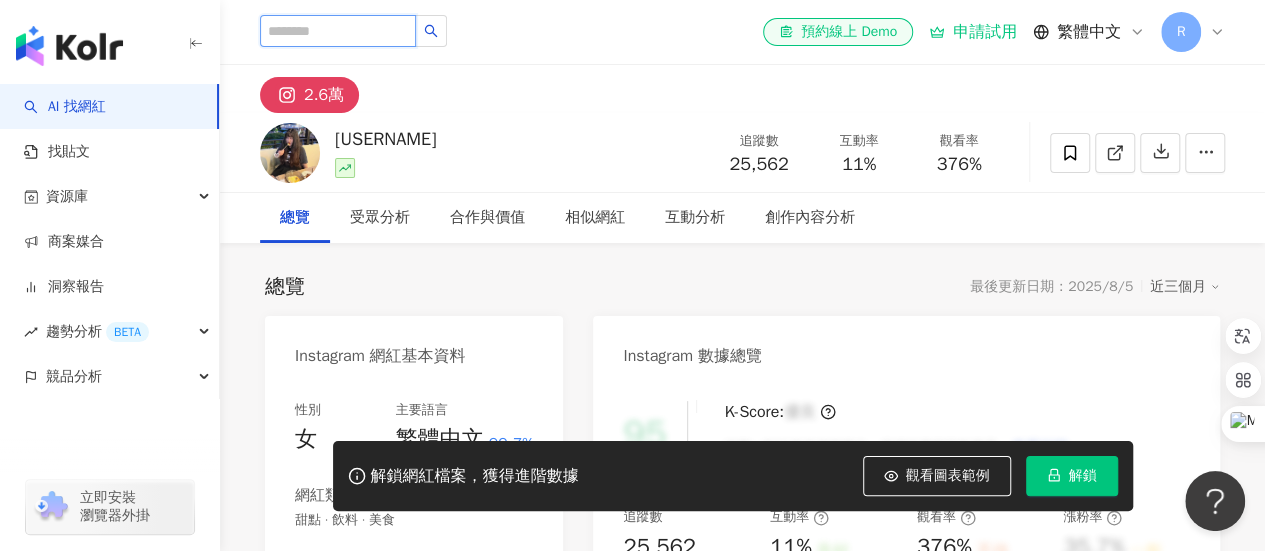 click at bounding box center [338, 31] 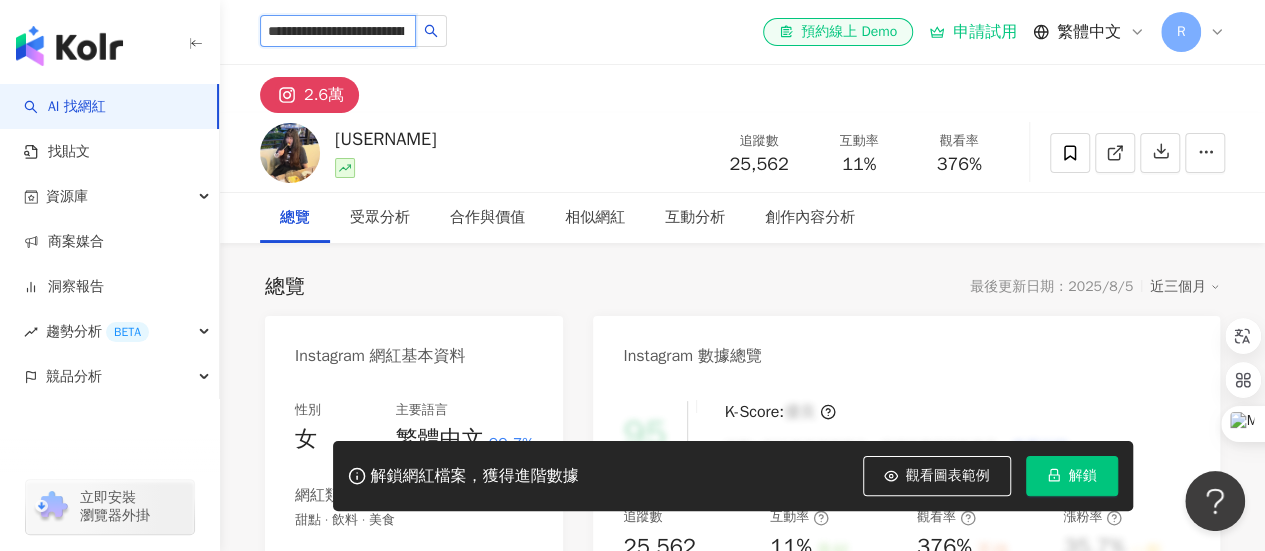 type on "**********" 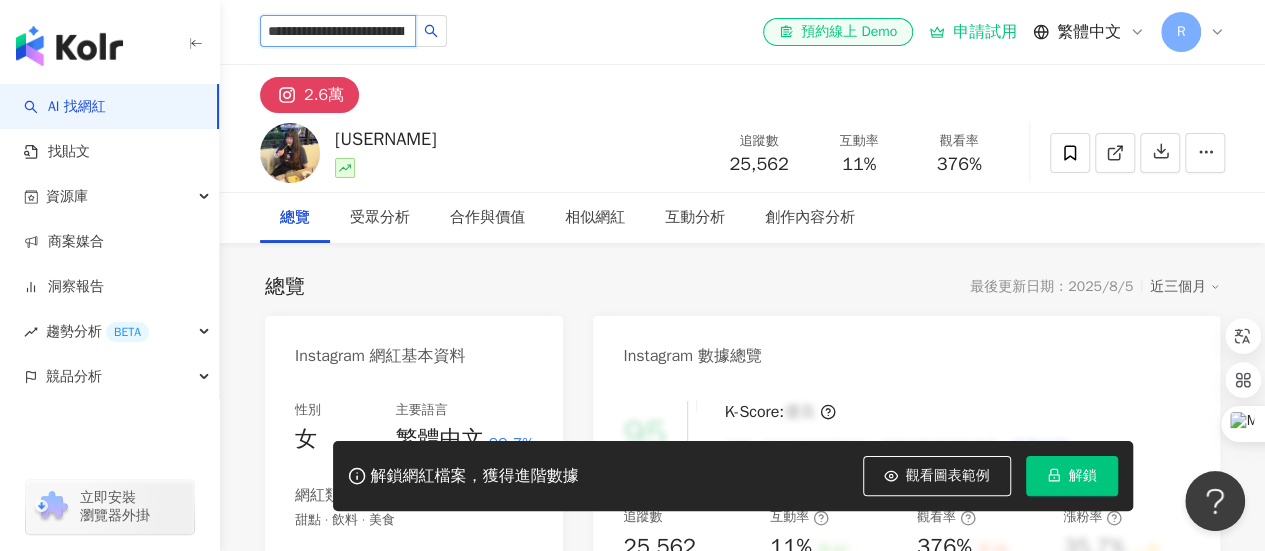 scroll, scrollTop: 0, scrollLeft: 104, axis: horizontal 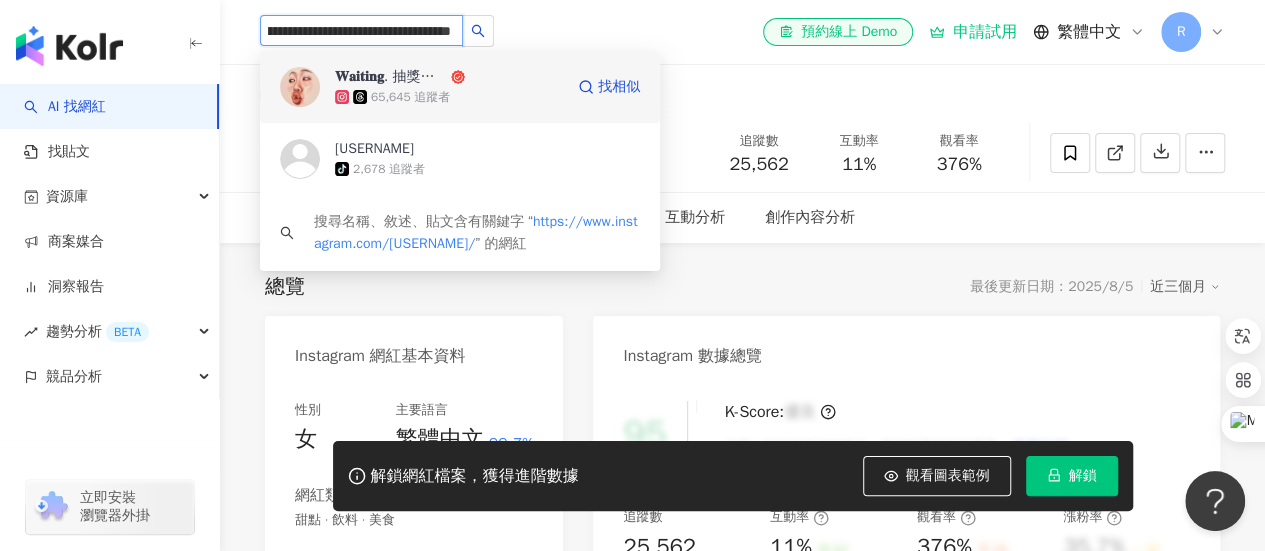 click on "65,645   追蹤者" at bounding box center [410, 97] 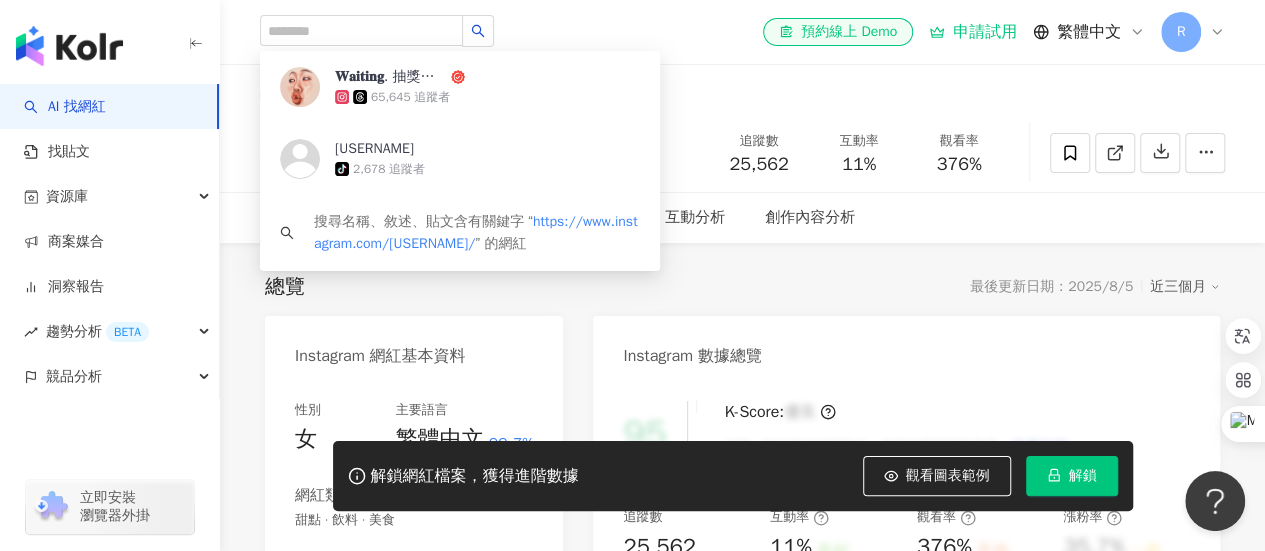 scroll, scrollTop: 0, scrollLeft: 0, axis: both 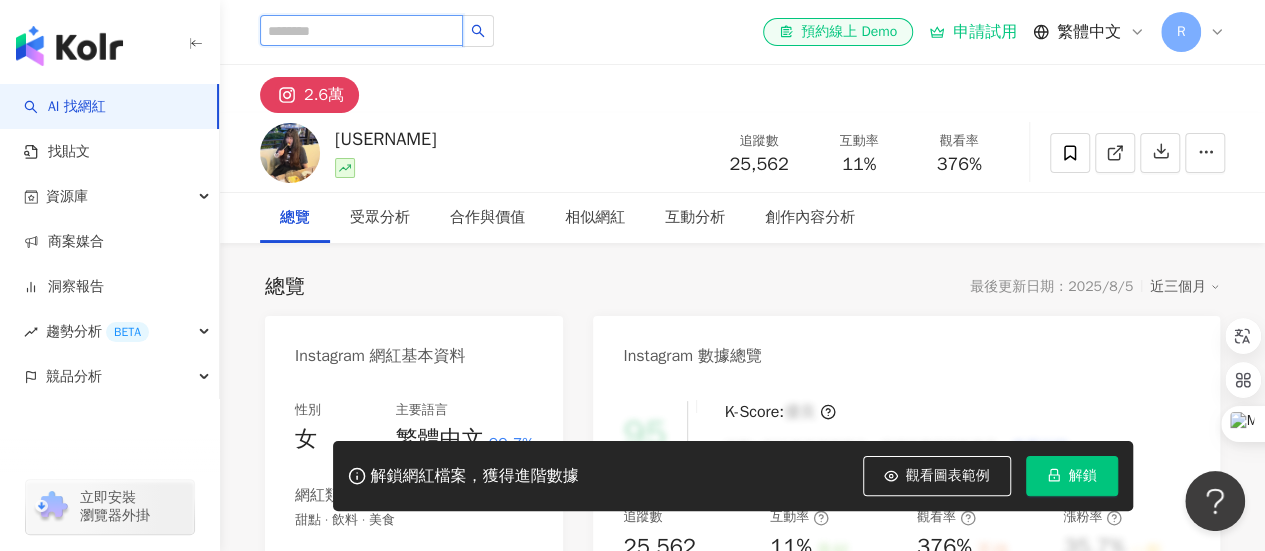 click at bounding box center (361, 30) 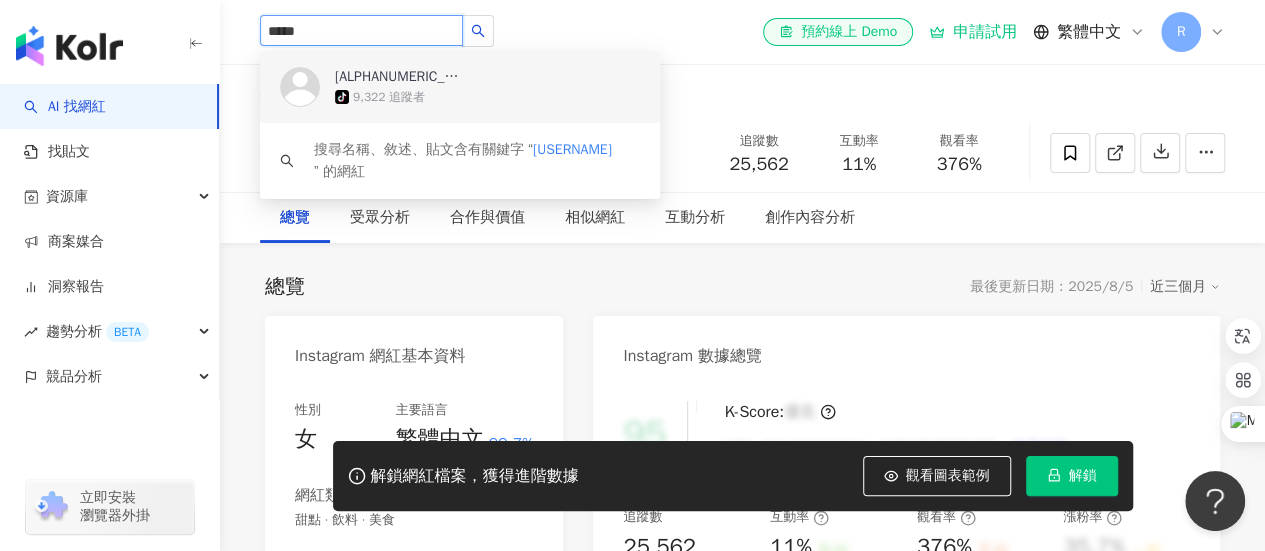 click on "tiktok-icon 9,322   追蹤者" at bounding box center (487, 97) 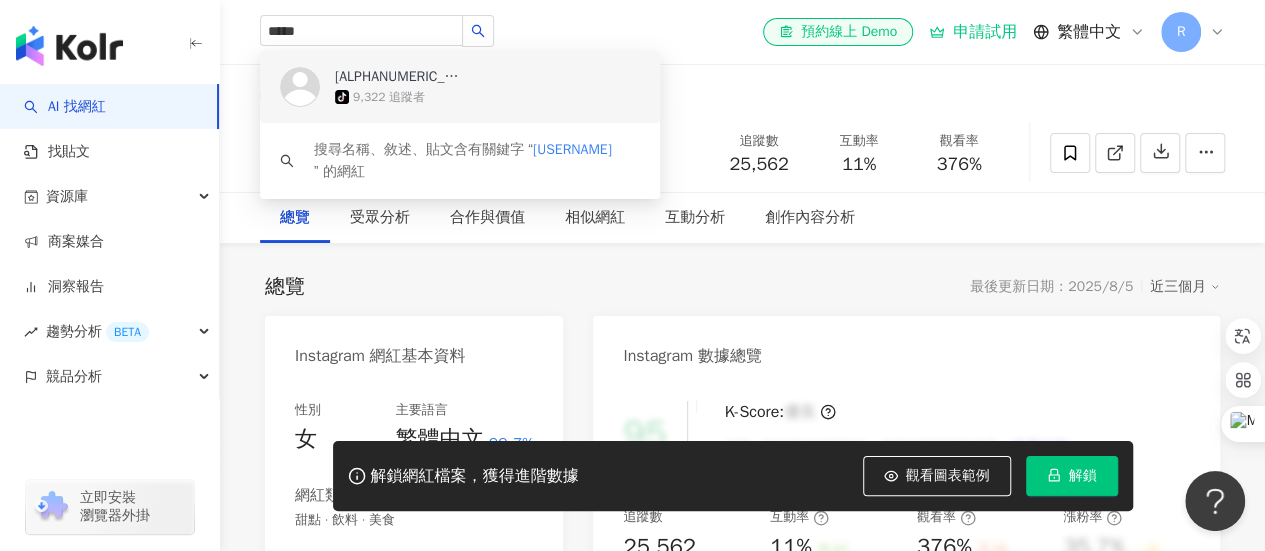 type 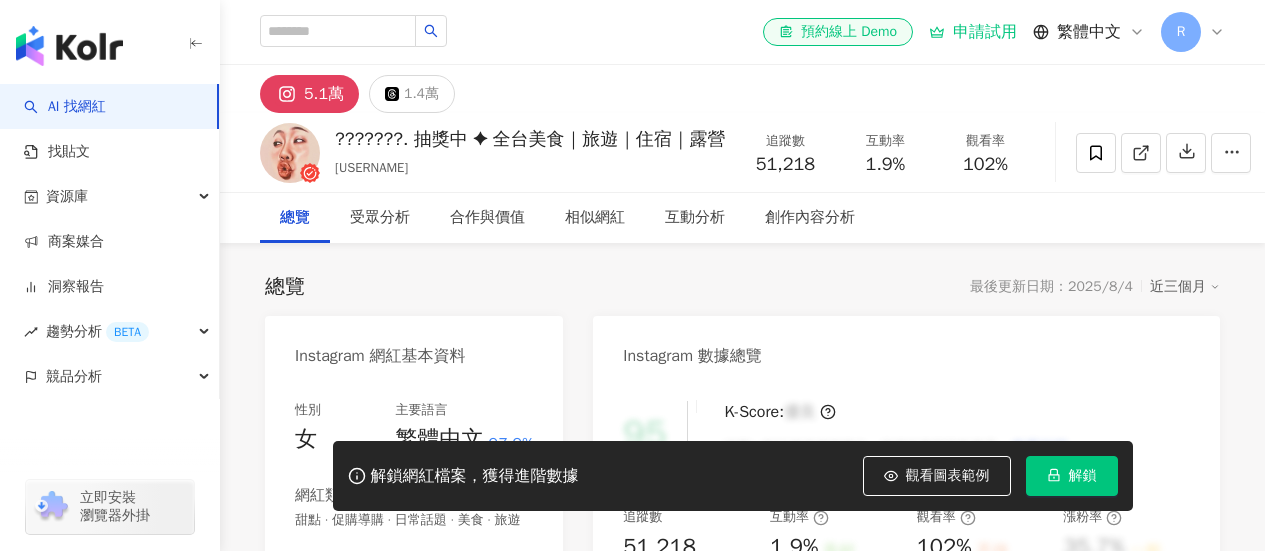 click on "追蹤數 51,218 互動率 1.9% 觀看率 102%" at bounding box center [885, 152] 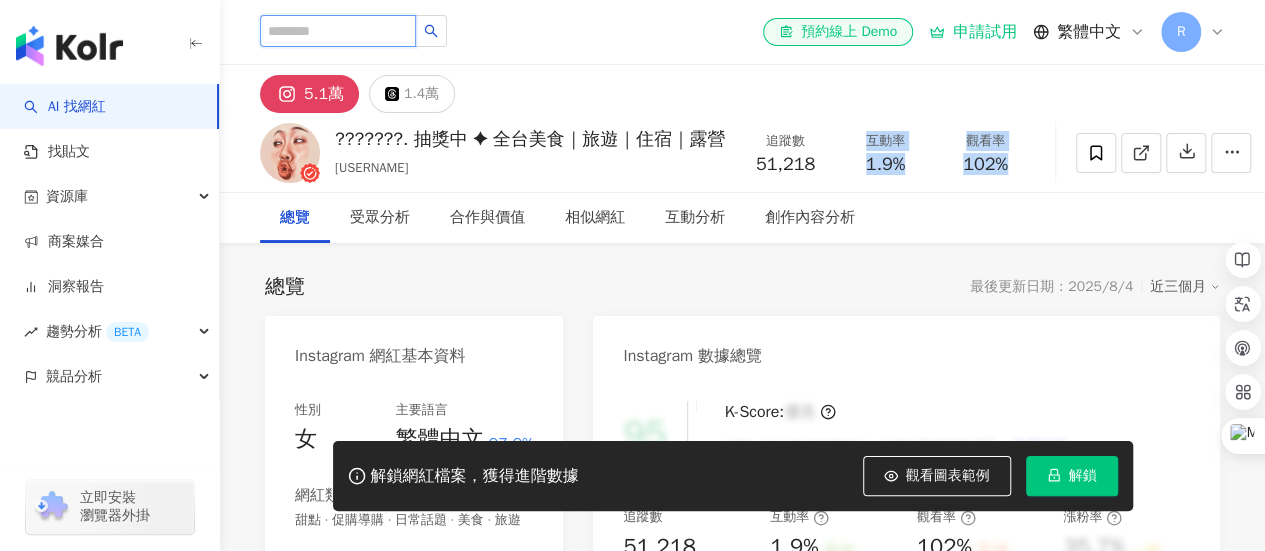 click at bounding box center [338, 31] 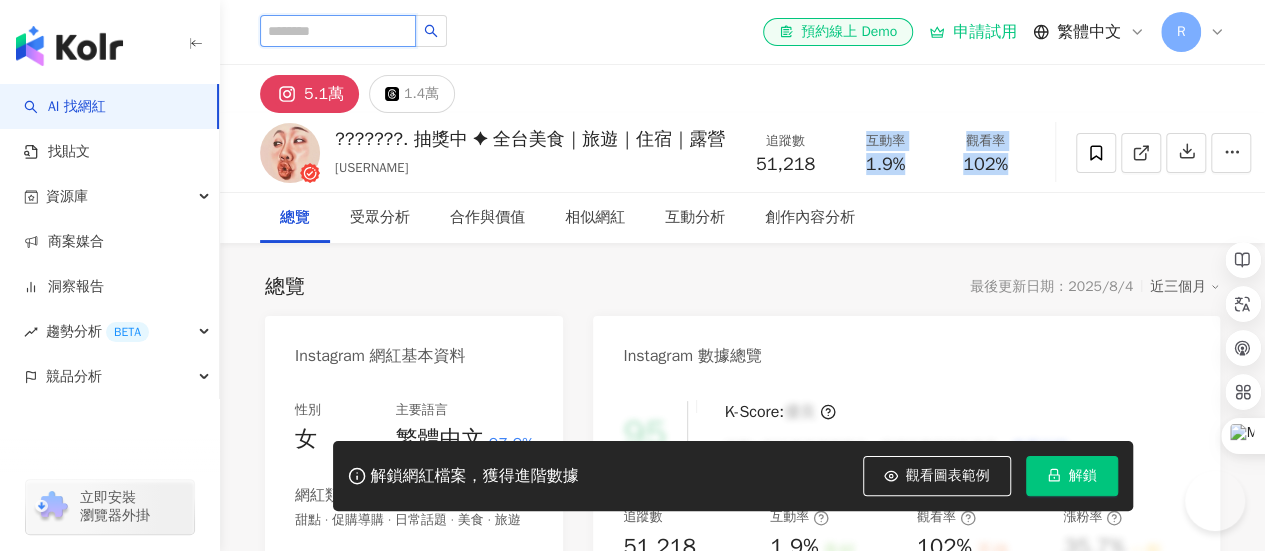 click at bounding box center (338, 31) 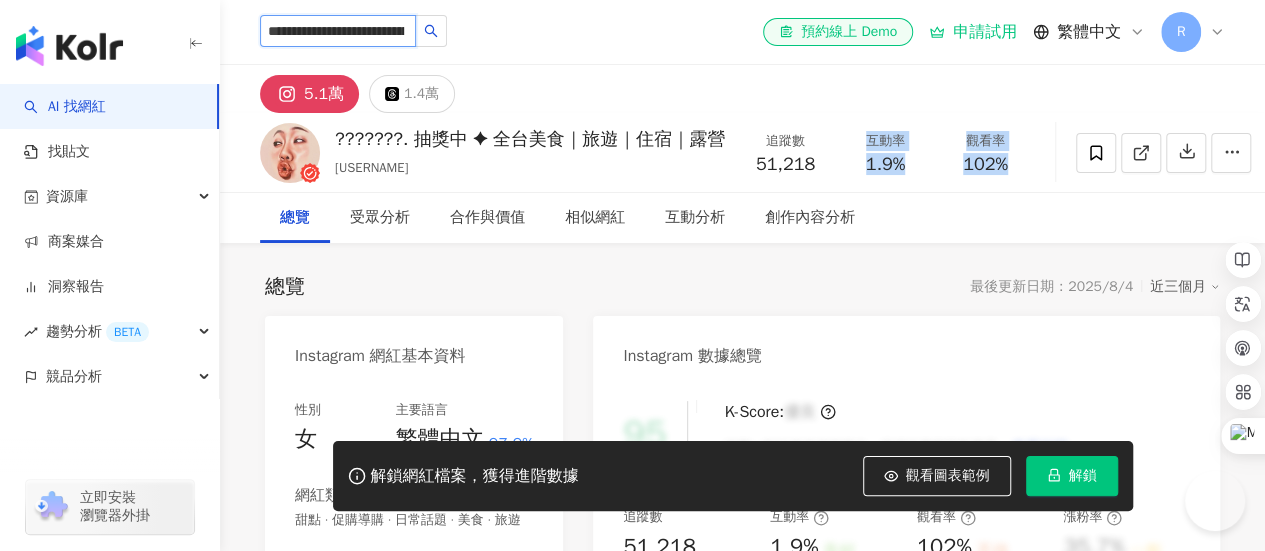 click on "**********" at bounding box center [338, 31] 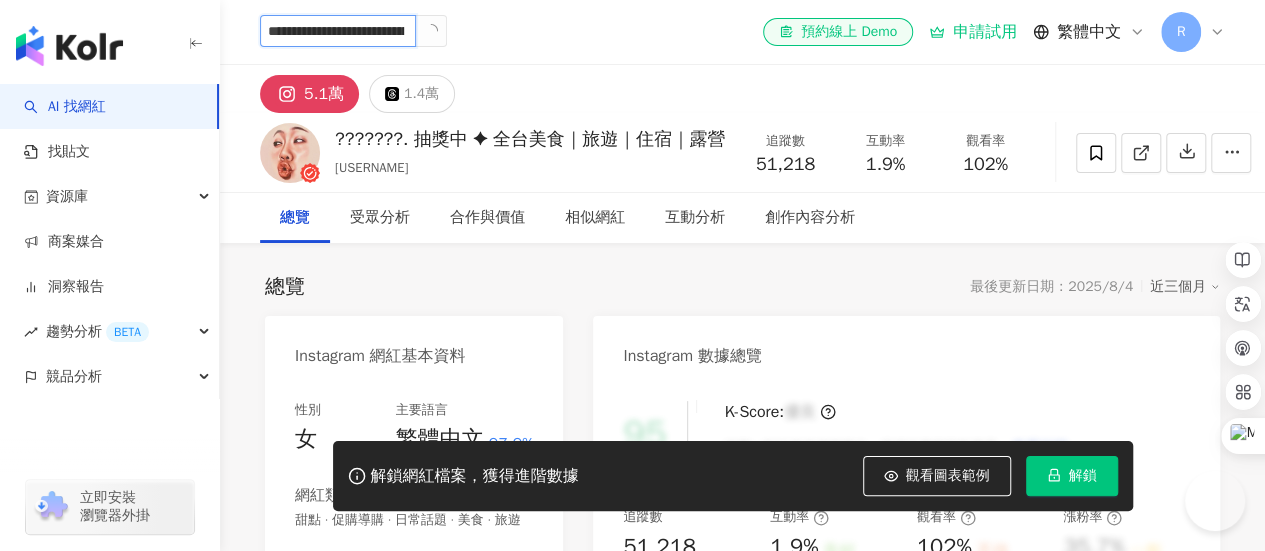 scroll, scrollTop: 0, scrollLeft: 255, axis: horizontal 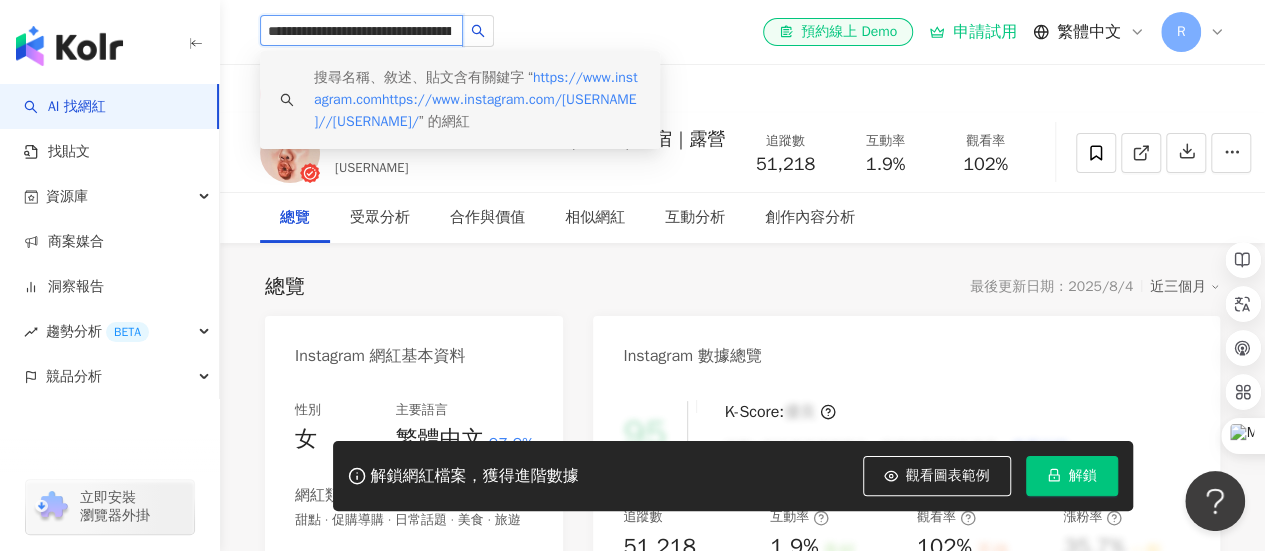 click on "**********" at bounding box center (361, 30) 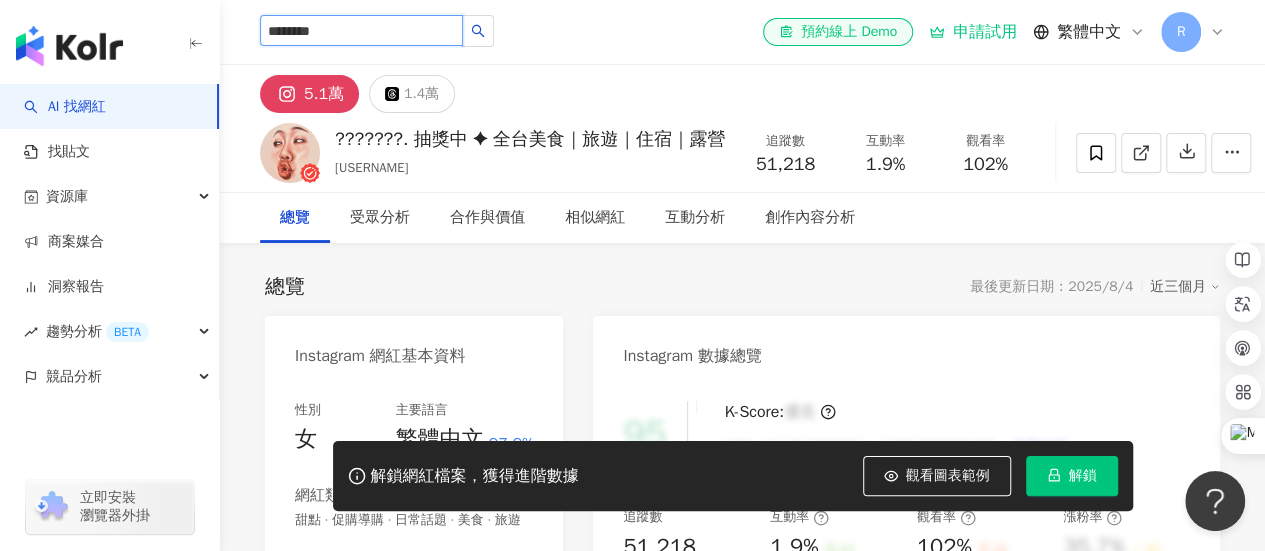 type on "********" 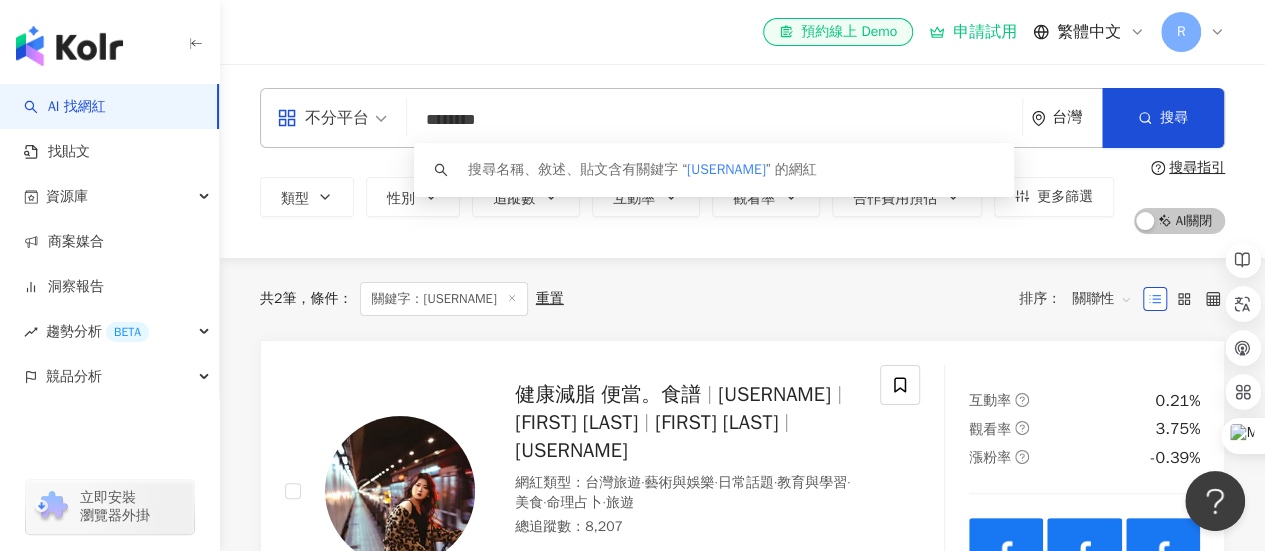 drag, startPoint x: 594, startPoint y: 128, endPoint x: 327, endPoint y: 135, distance: 267.09174 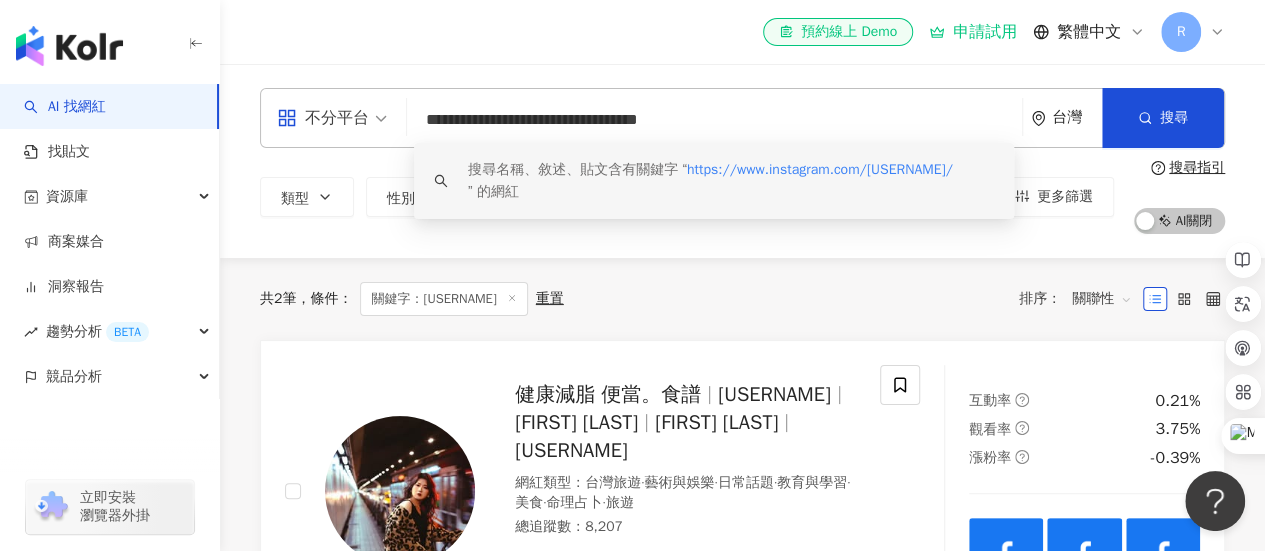click on "https://www.instagram.com/e6102811/" at bounding box center (820, 169) 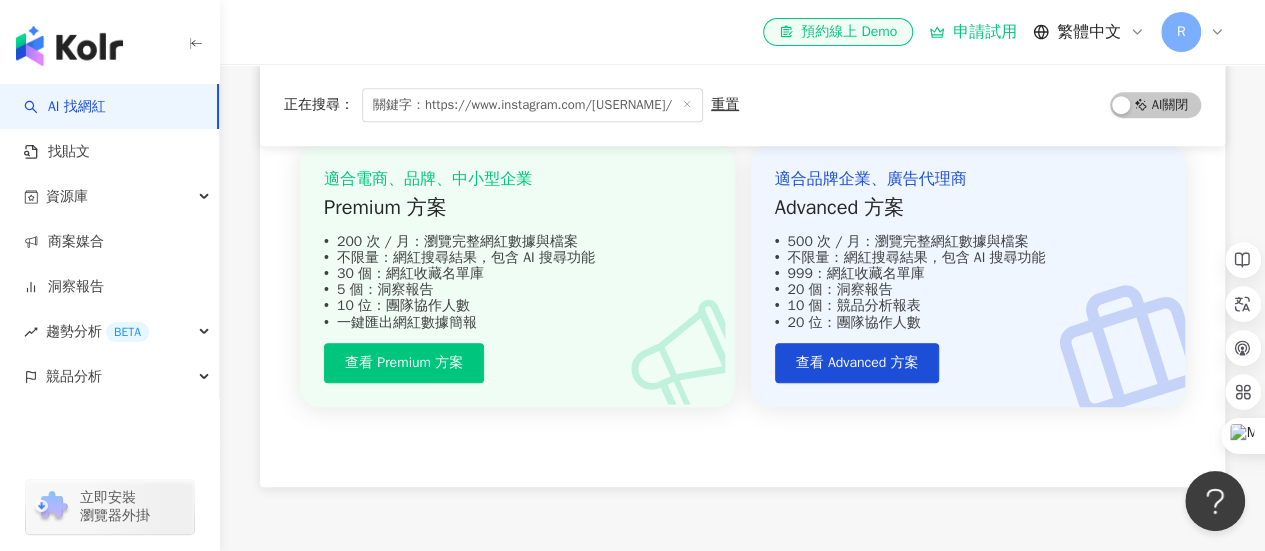 scroll, scrollTop: 0, scrollLeft: 0, axis: both 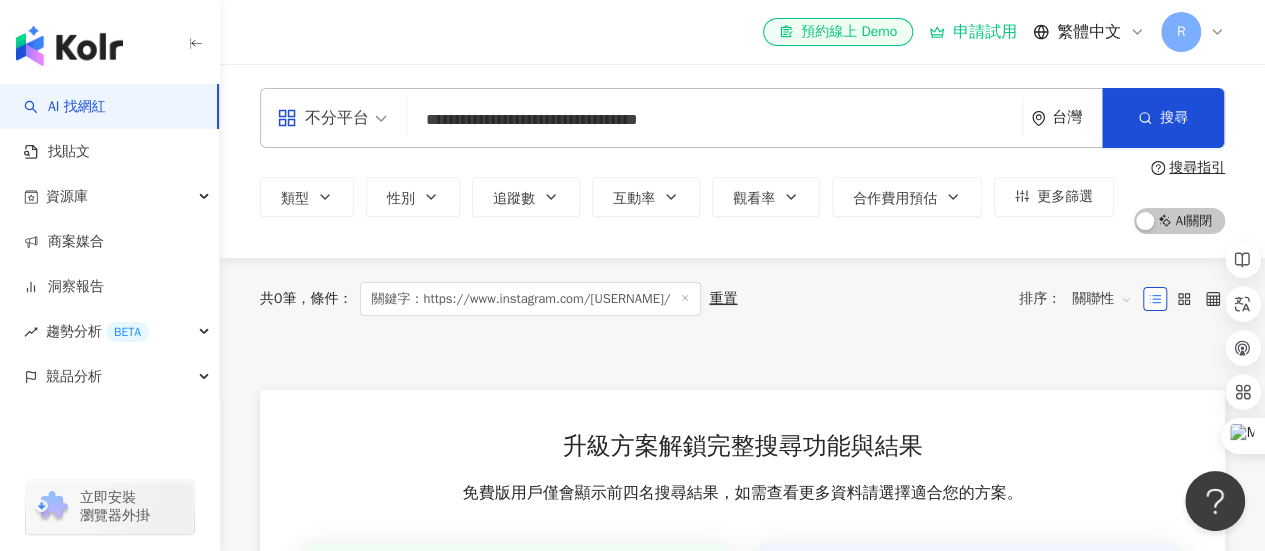 drag, startPoint x: 482, startPoint y: 121, endPoint x: 364, endPoint y: 127, distance: 118.15244 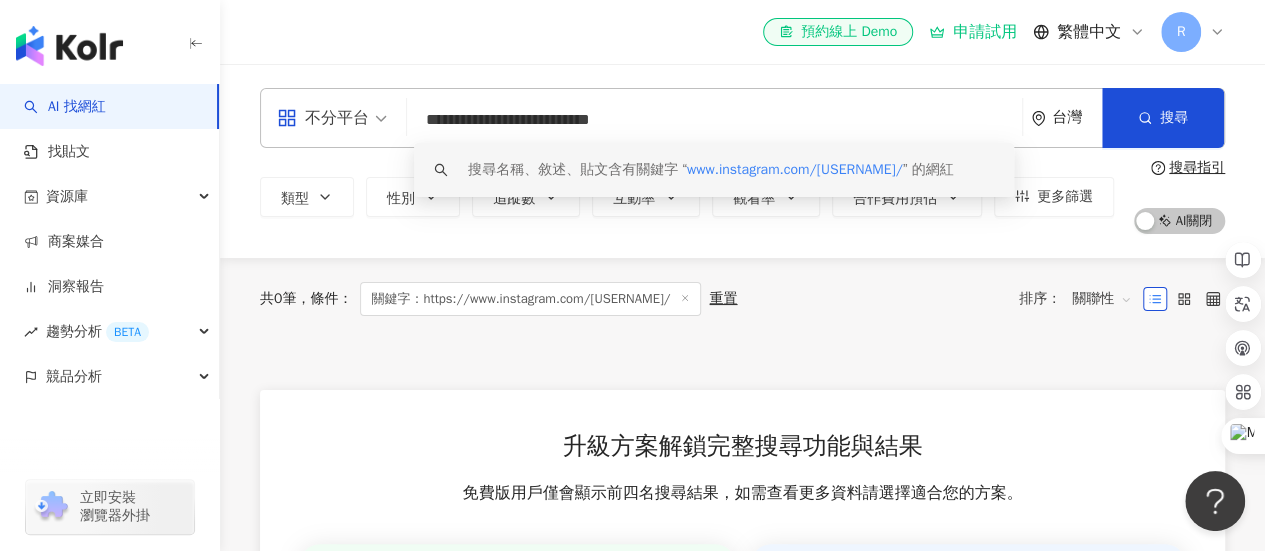 drag, startPoint x: 474, startPoint y: 142, endPoint x: 243, endPoint y: 166, distance: 232.24341 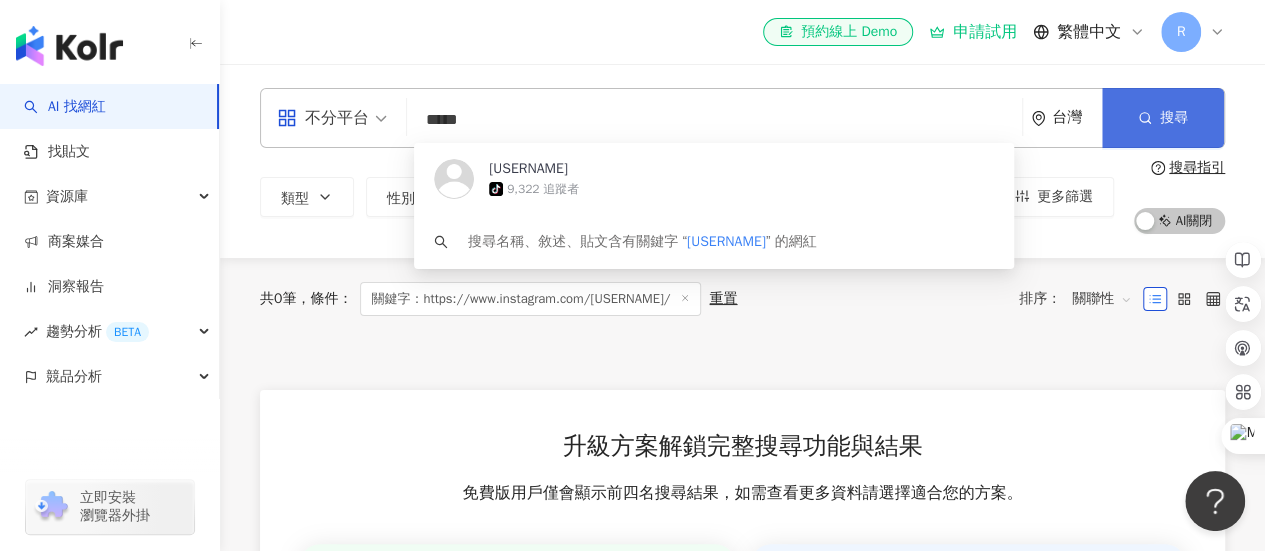 type on "*****" 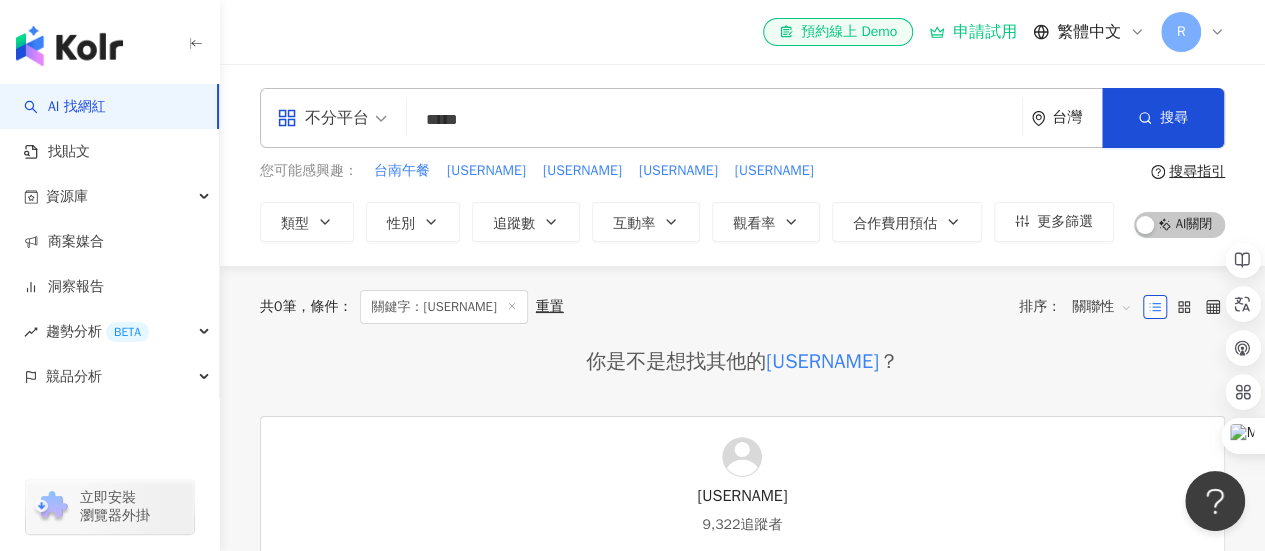 click on "貪吃鬼涵涵" at bounding box center [822, 362] 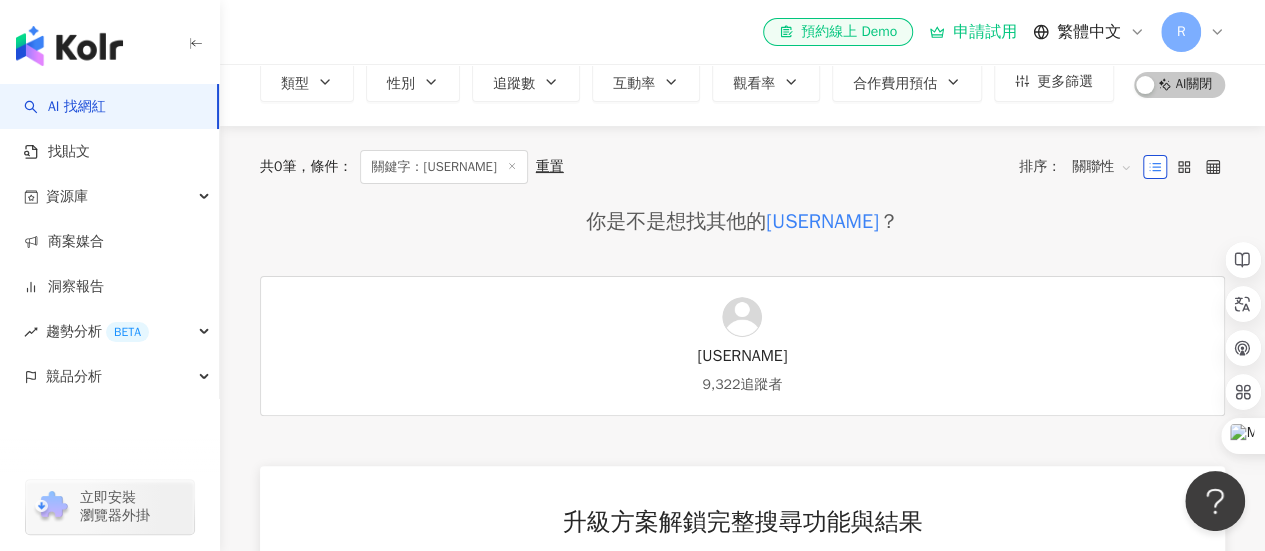 scroll, scrollTop: 70, scrollLeft: 0, axis: vertical 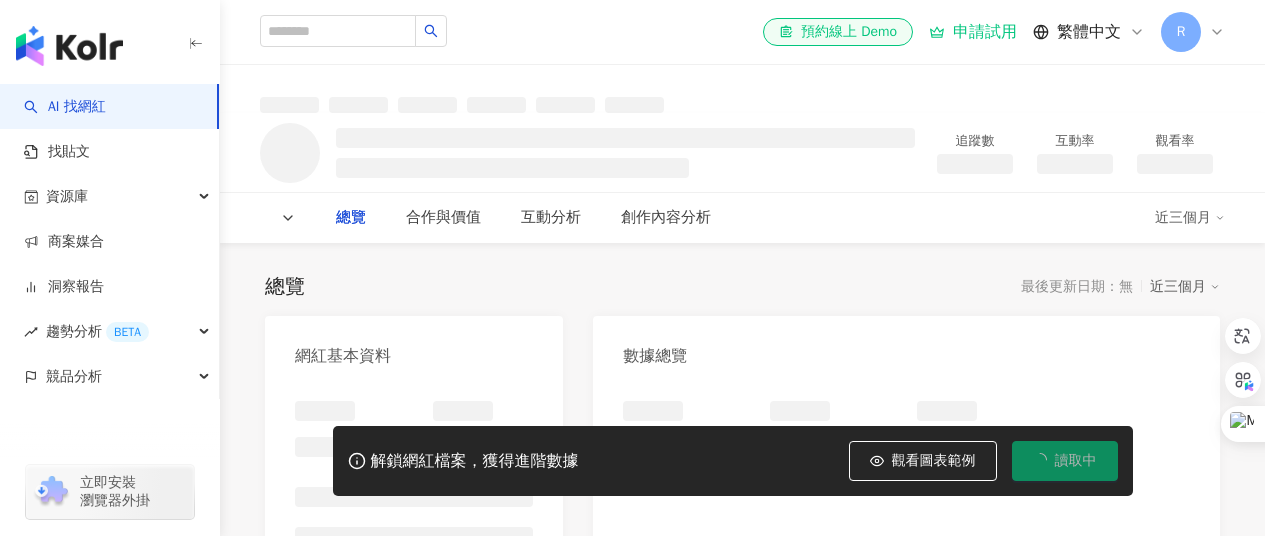 click on "合作與價值" at bounding box center [443, 218] 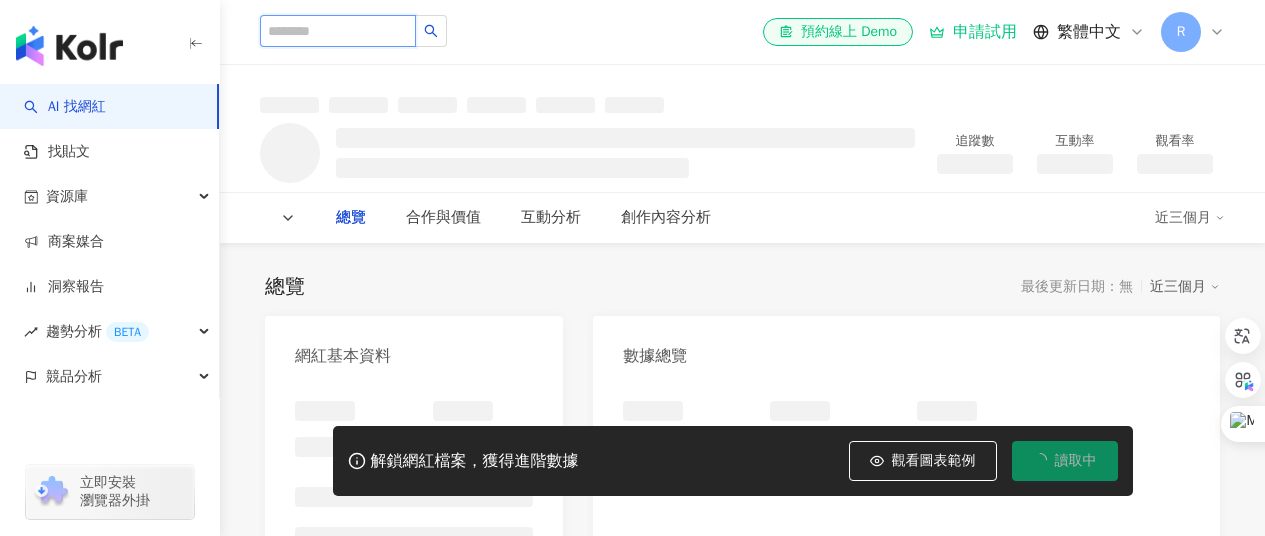 click at bounding box center [338, 31] 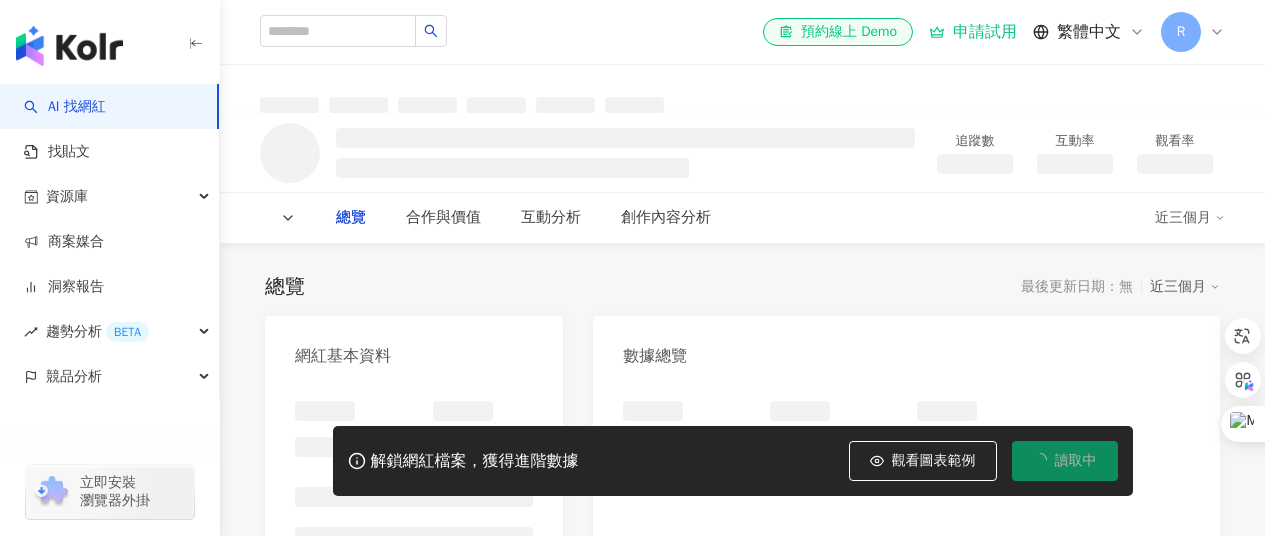 click on "el-icon-cs 預約線上 Demo 申請試用 繁體中文 R" at bounding box center [742, 32] 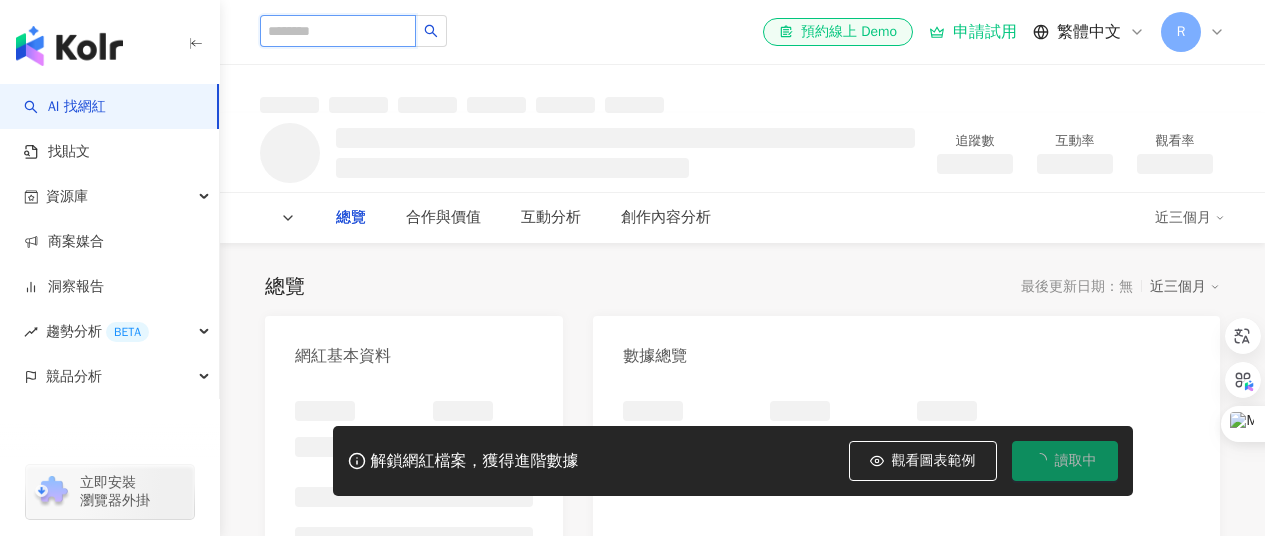 click at bounding box center [338, 31] 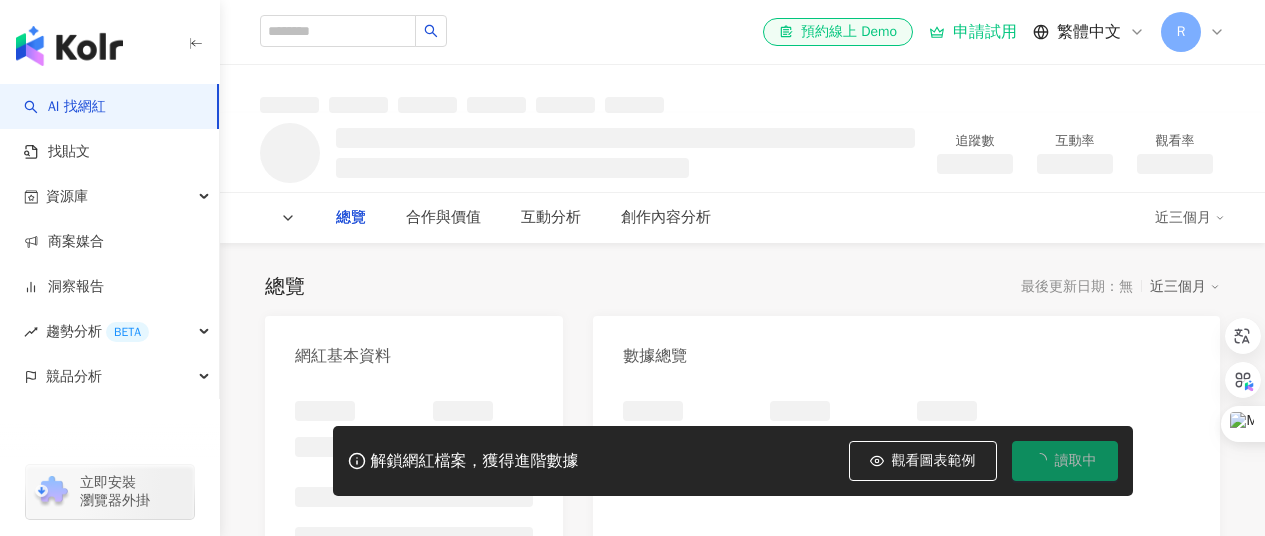 click on "el-icon-cs 預約線上 Demo 申請試用 繁體中文 R" at bounding box center (742, 32) 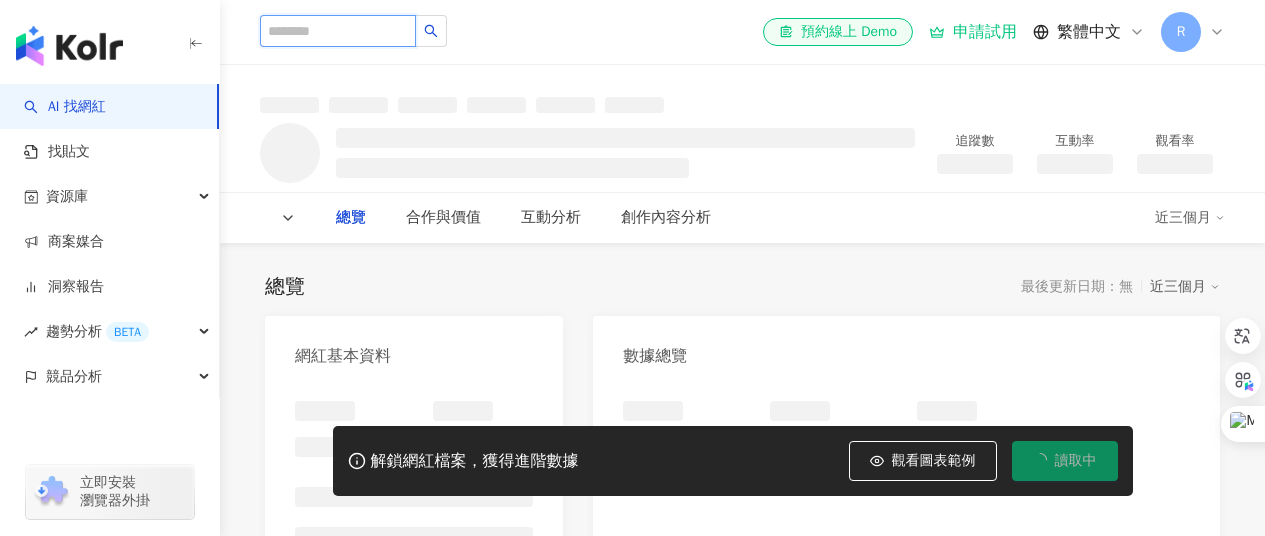 click at bounding box center [338, 31] 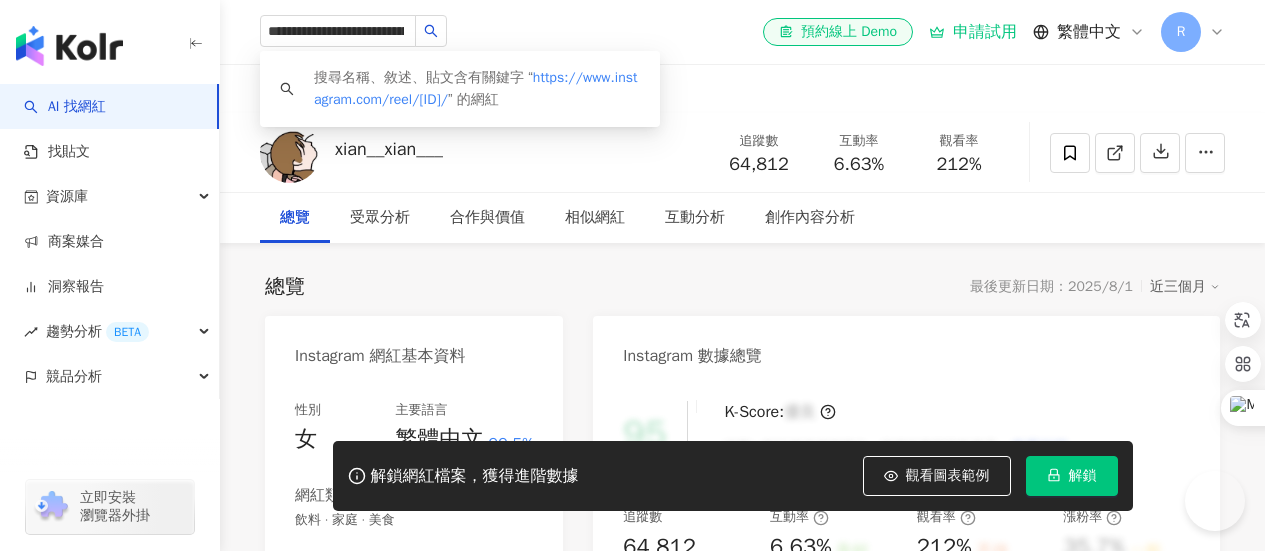 scroll, scrollTop: 0, scrollLeft: 0, axis: both 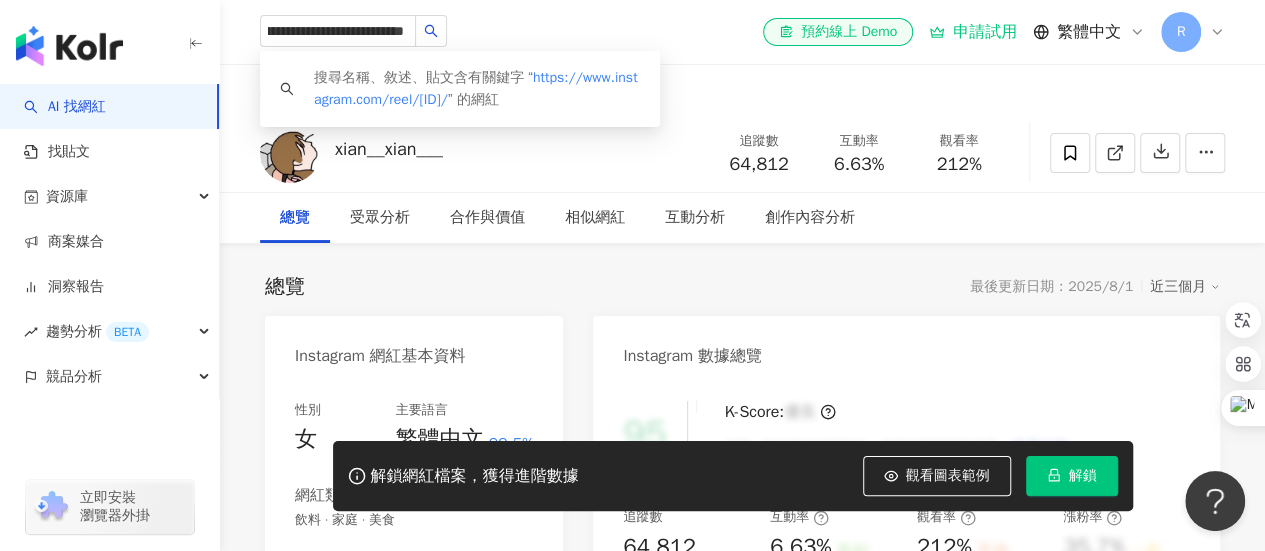 type on "**********" 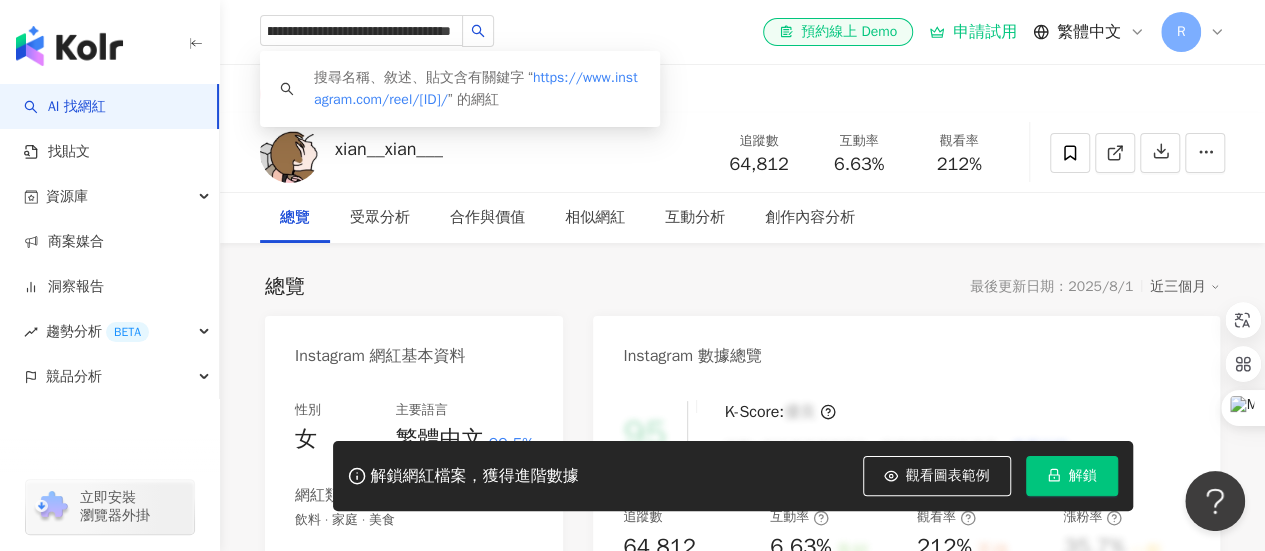 scroll, scrollTop: 0, scrollLeft: 0, axis: both 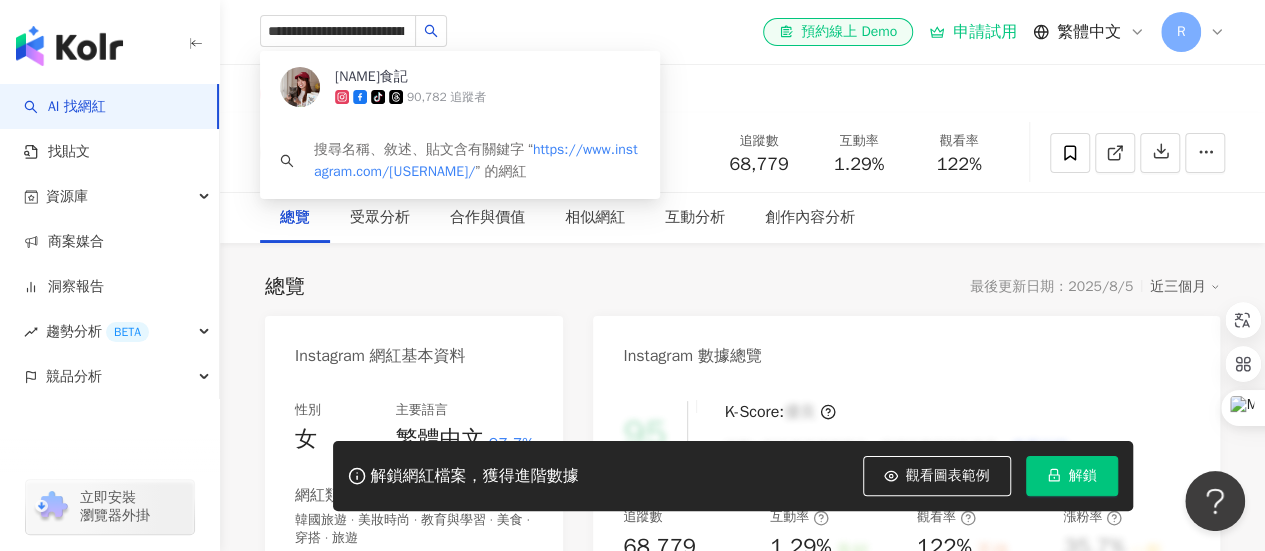 click on "Naina食記" at bounding box center [400, 77] 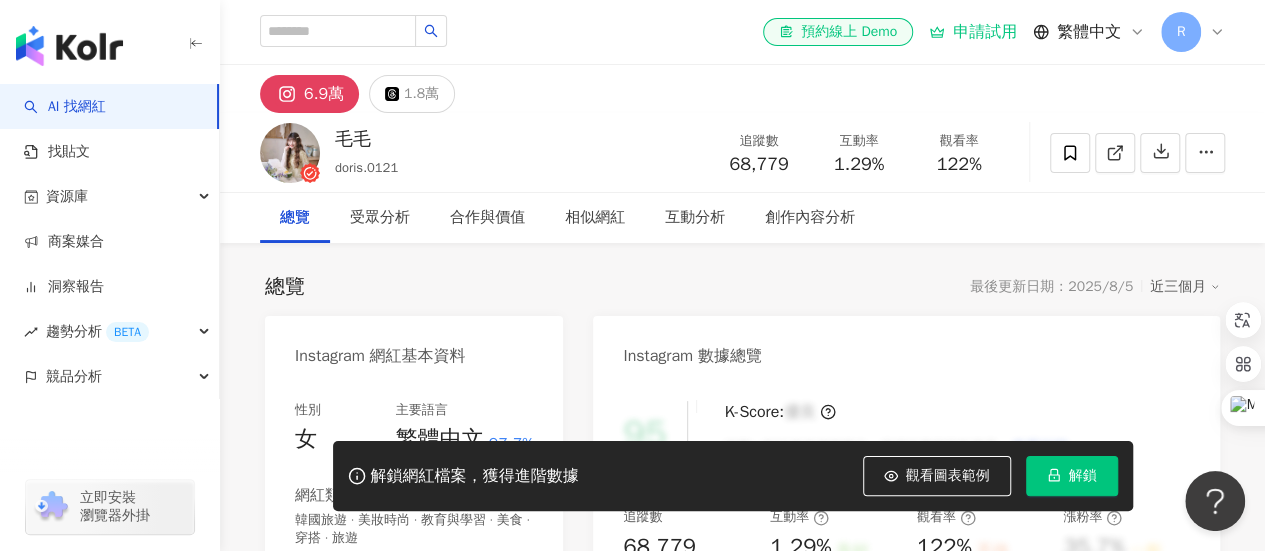 type 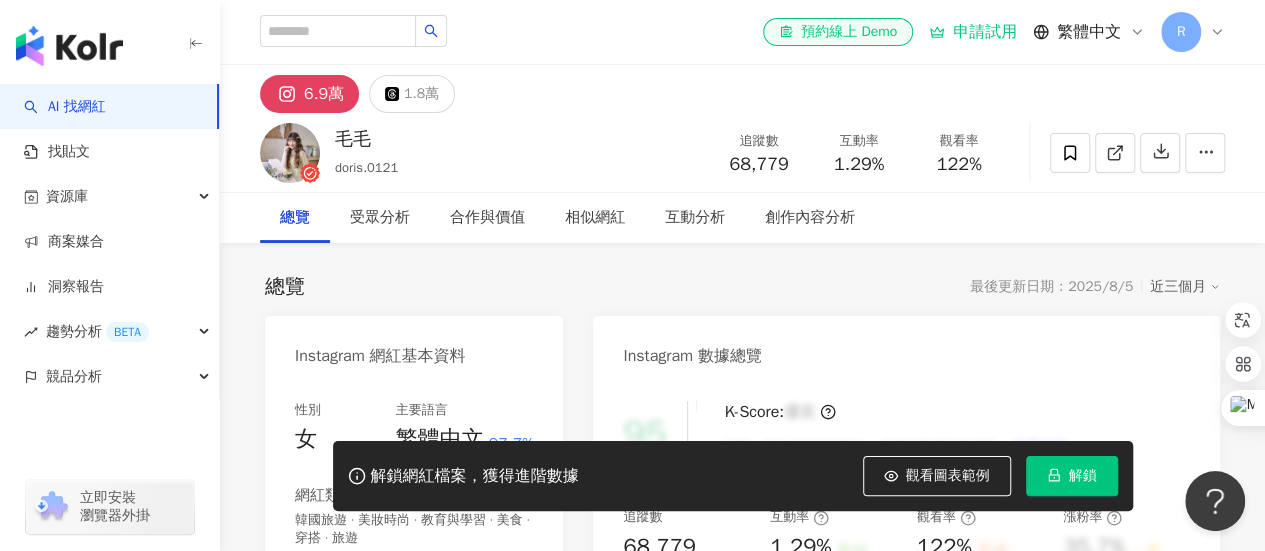 scroll, scrollTop: 0, scrollLeft: 0, axis: both 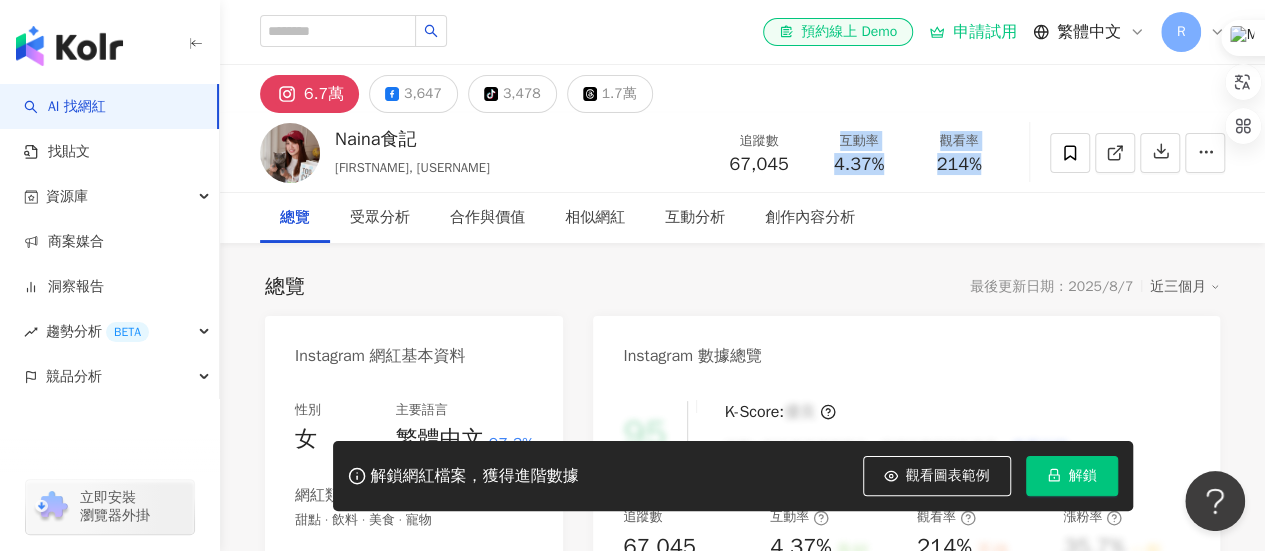 drag, startPoint x: 875, startPoint y: 148, endPoint x: 831, endPoint y: 141, distance: 44.553337 